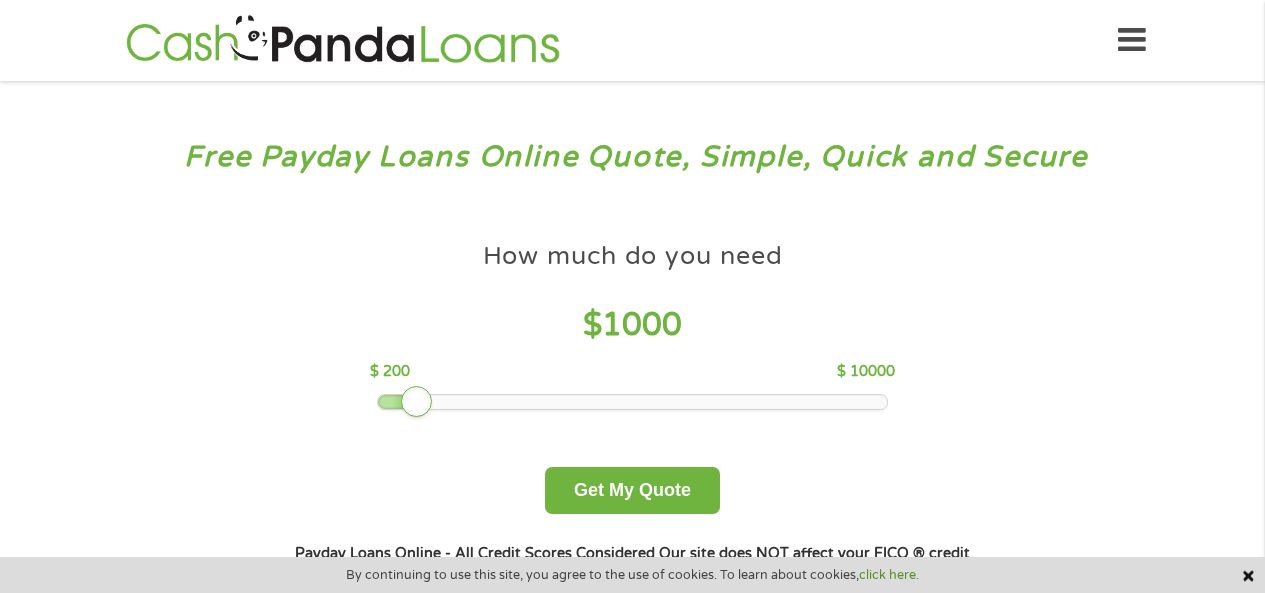 scroll, scrollTop: 0, scrollLeft: 0, axis: both 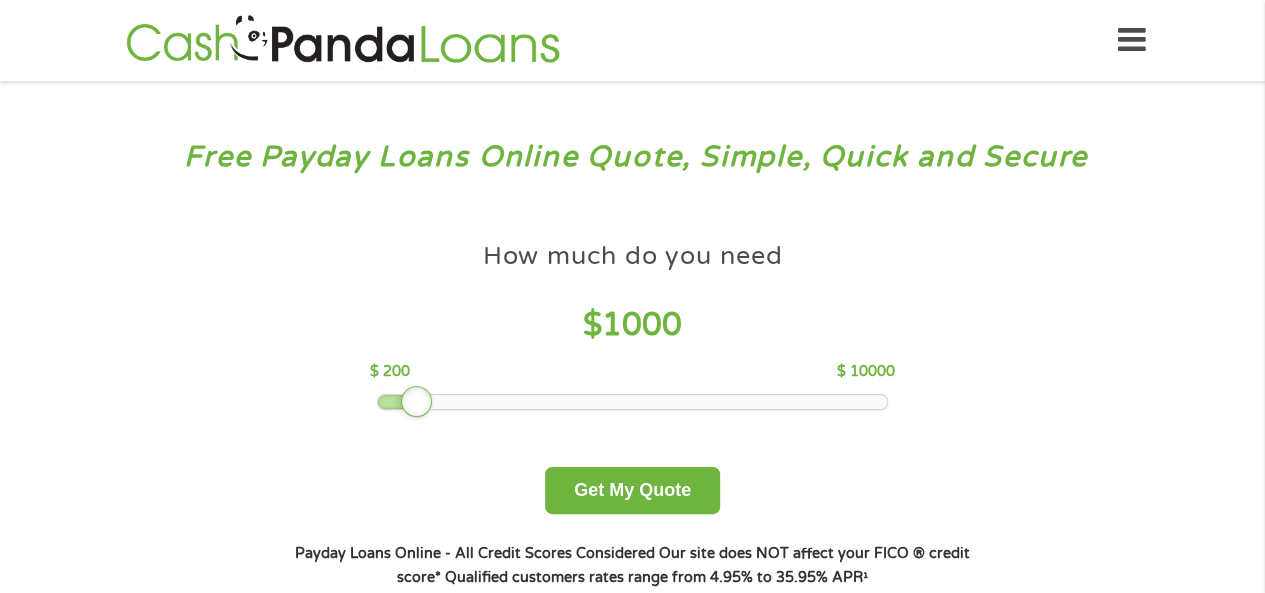 click at bounding box center (417, 402) 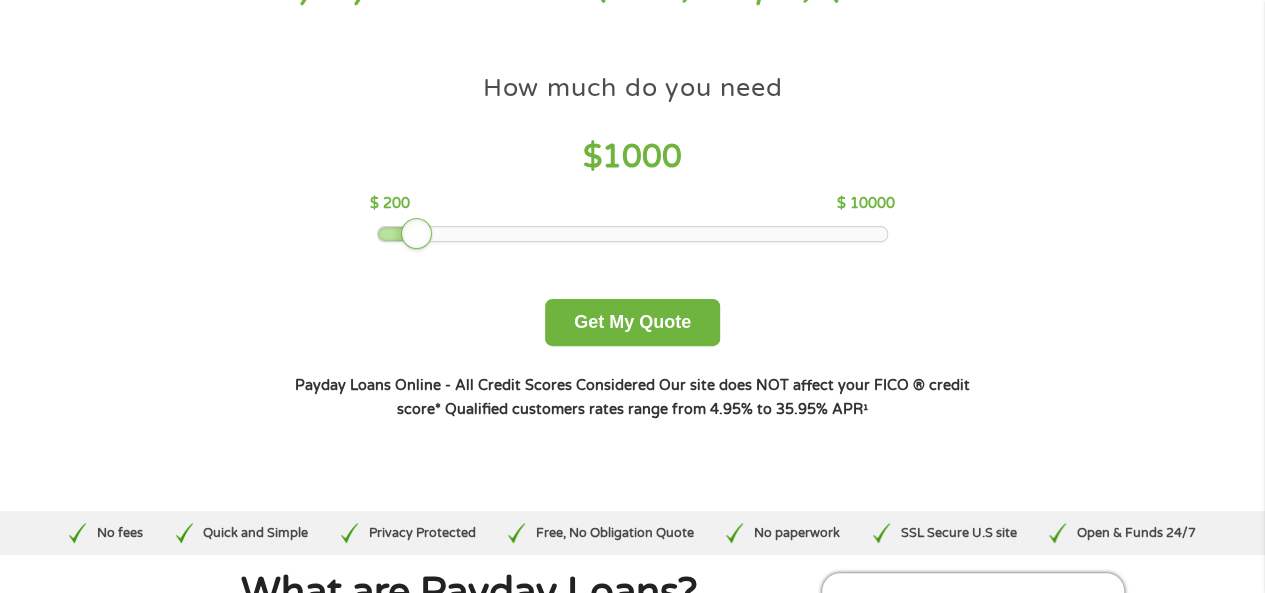 scroll, scrollTop: 200, scrollLeft: 0, axis: vertical 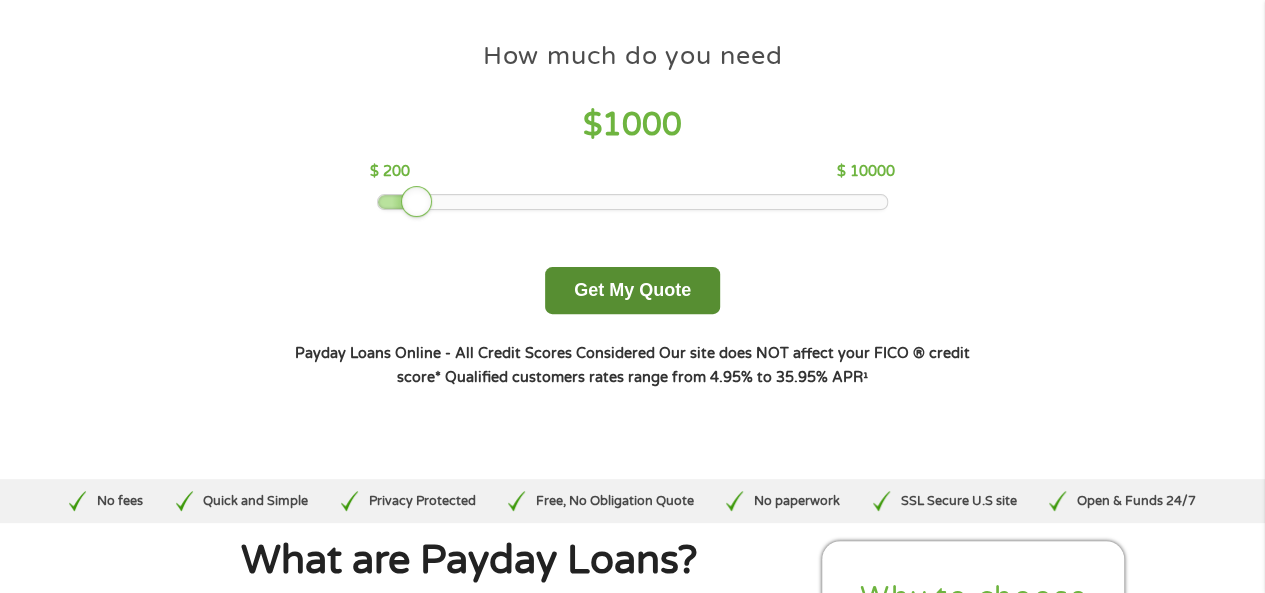 click on "Get My Quote" at bounding box center [632, 290] 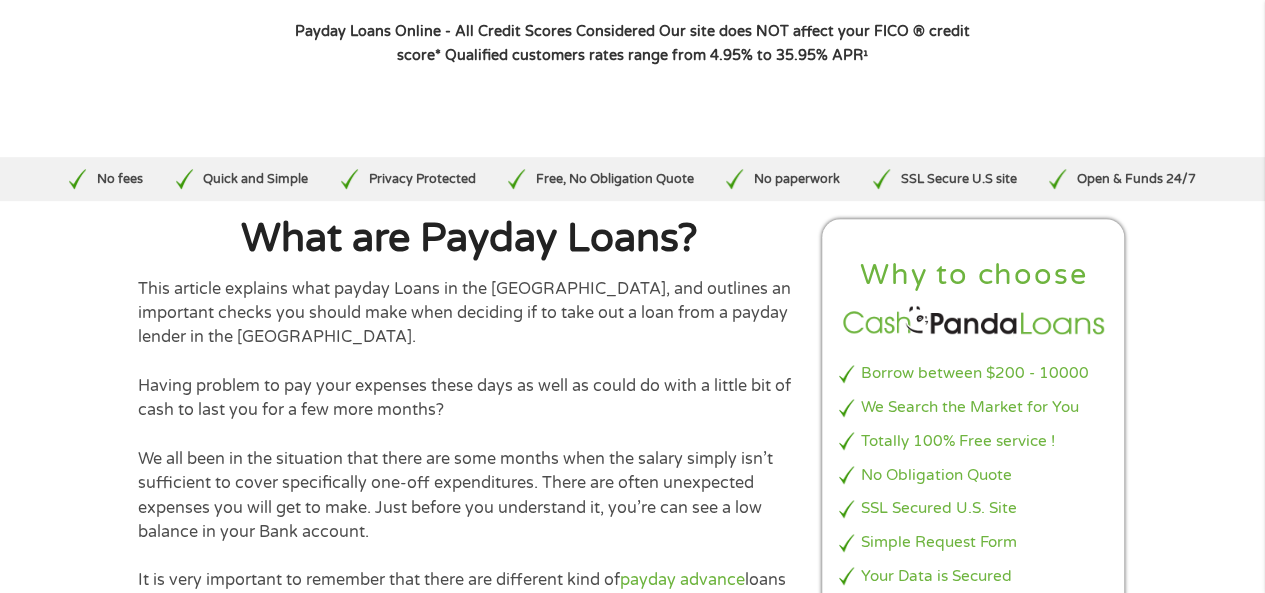 scroll, scrollTop: 600, scrollLeft: 0, axis: vertical 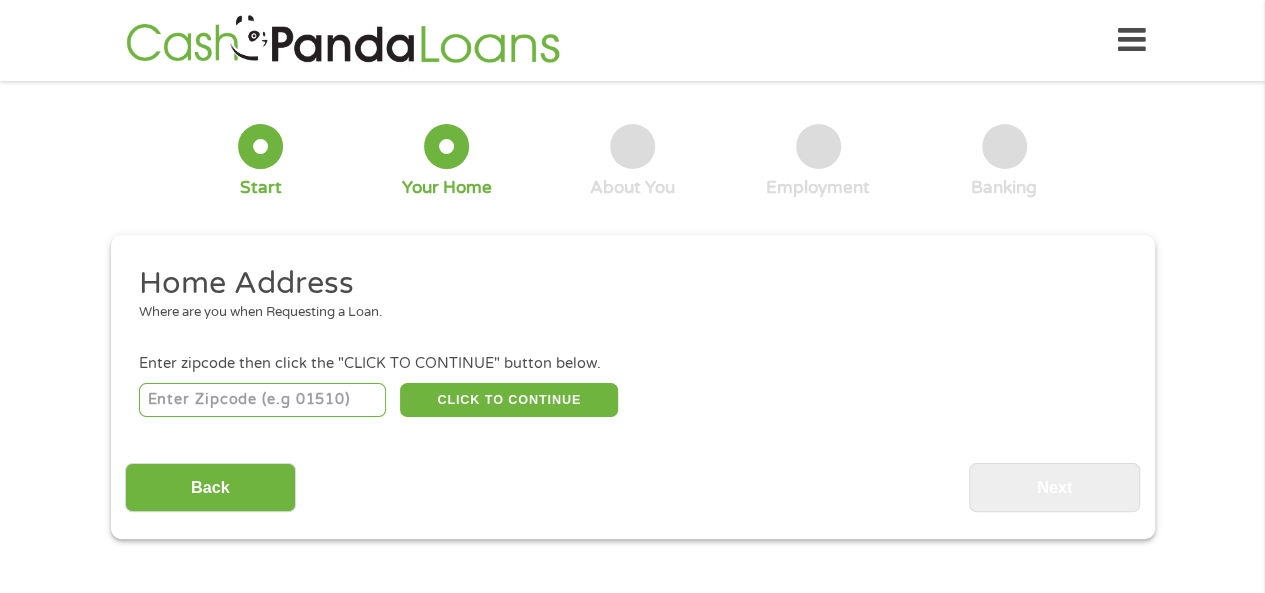 click at bounding box center [262, 400] 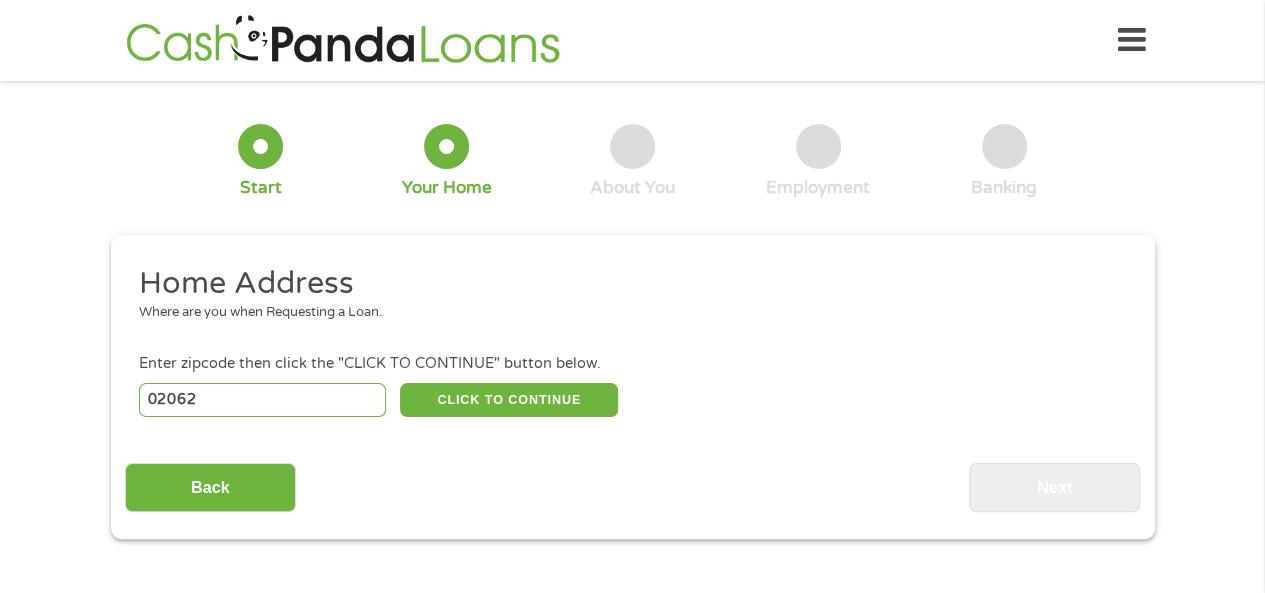 type on "02062" 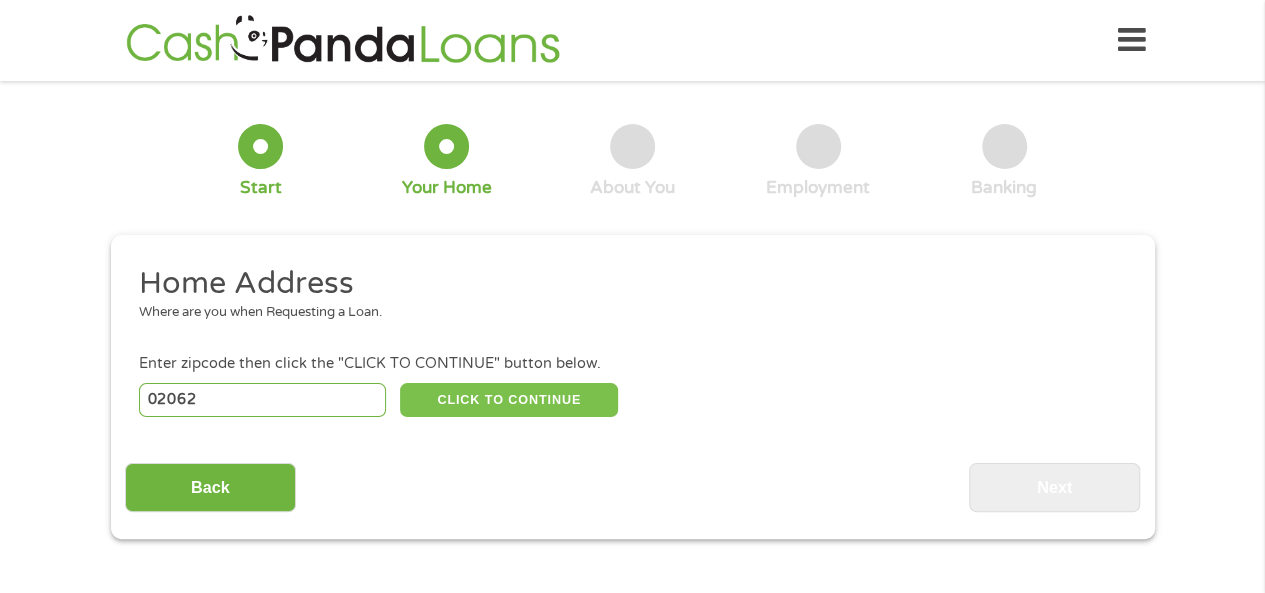 type 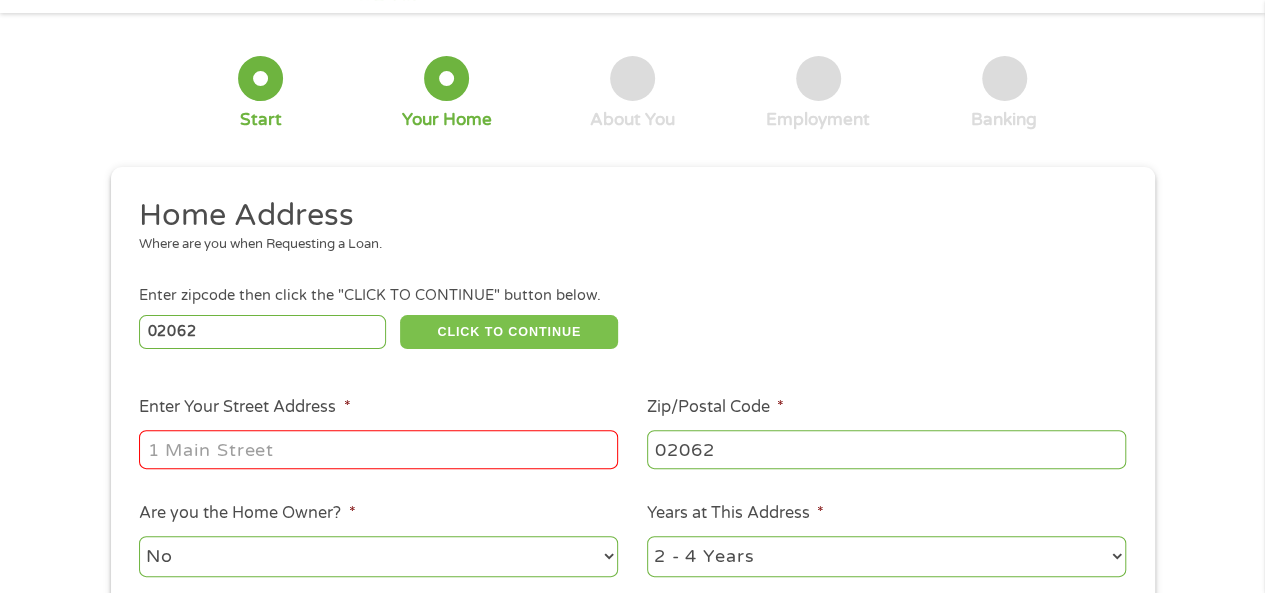 scroll, scrollTop: 100, scrollLeft: 0, axis: vertical 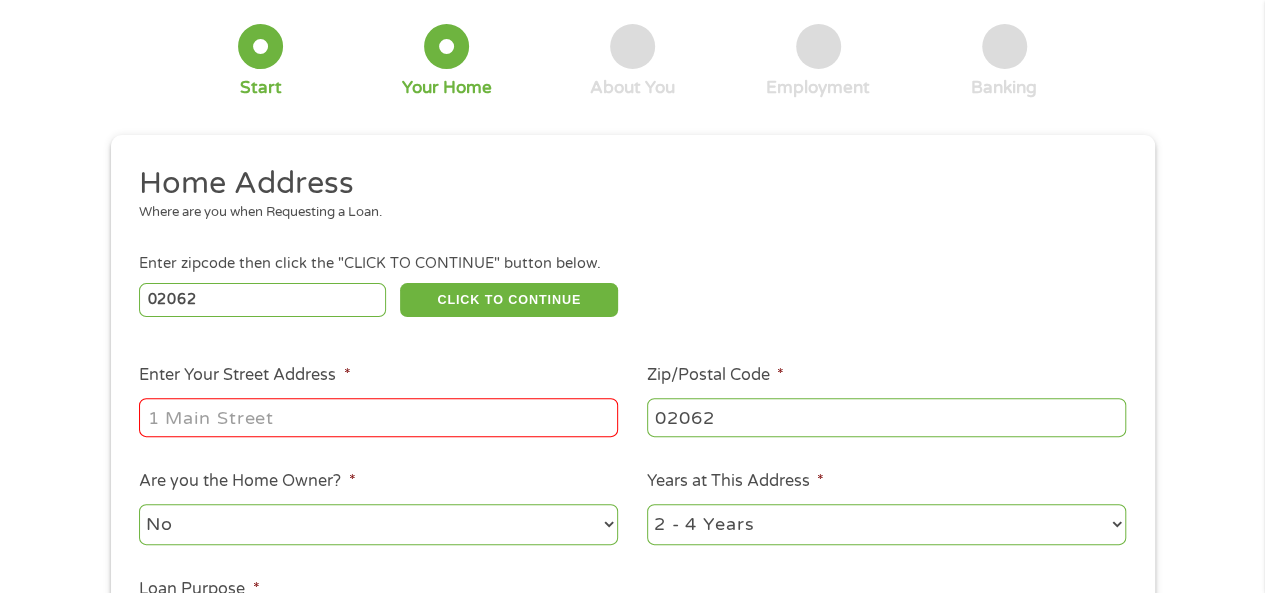 click on "Enter Your Street Address *" at bounding box center (378, 417) 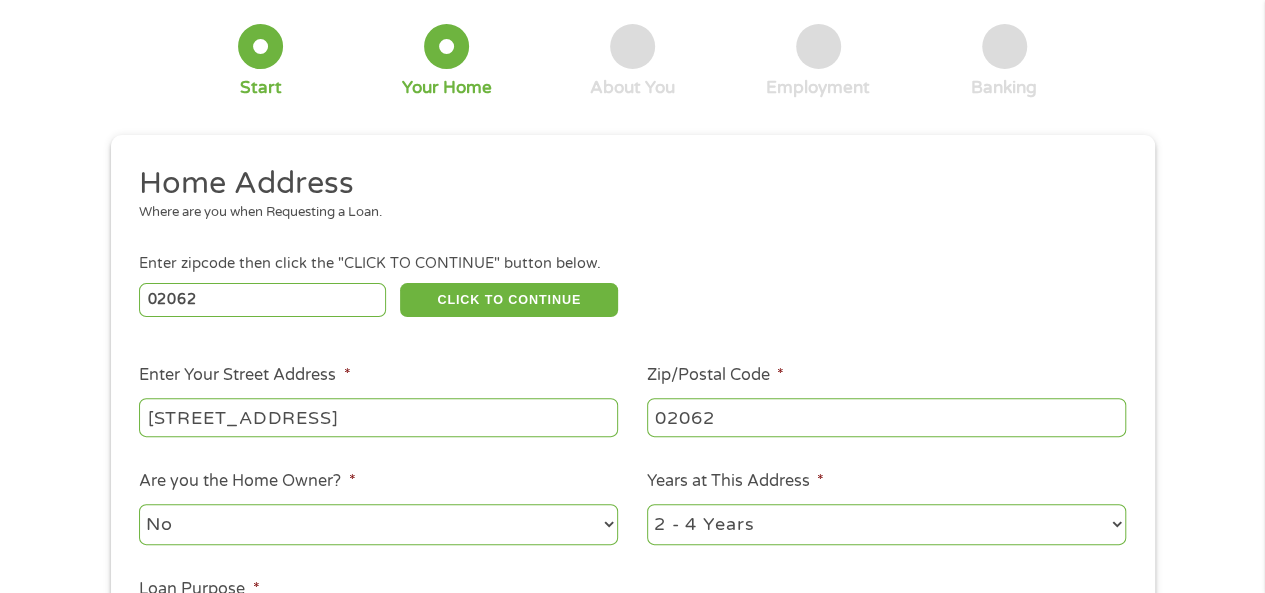 type on "[STREET_ADDRESS]" 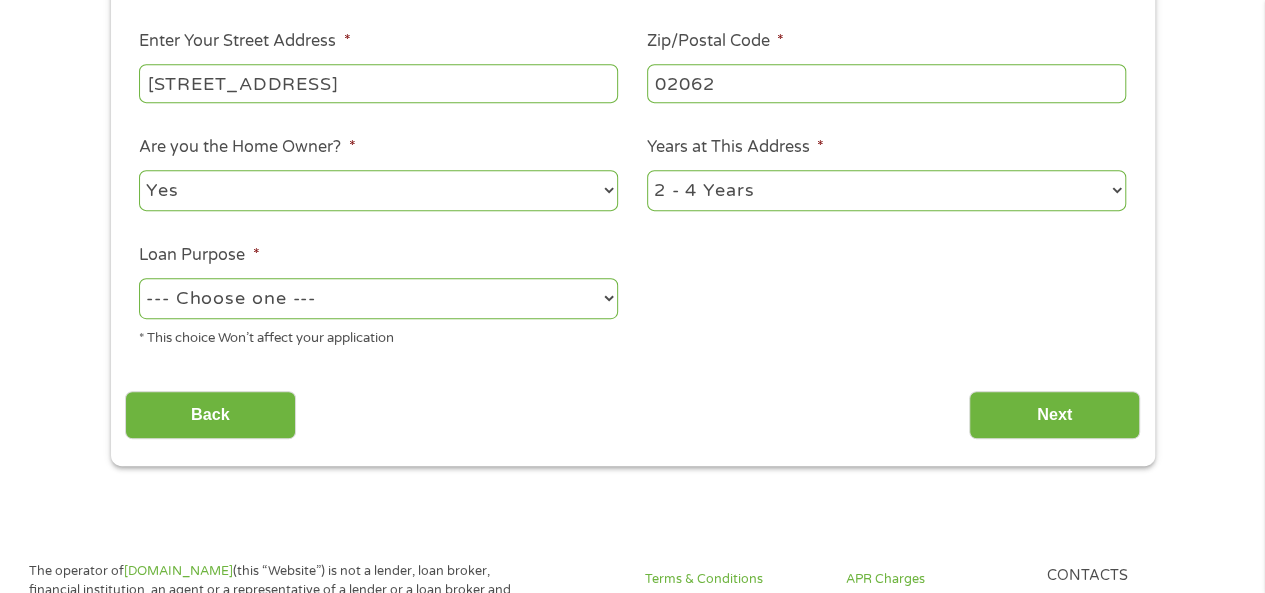 scroll, scrollTop: 437, scrollLeft: 0, axis: vertical 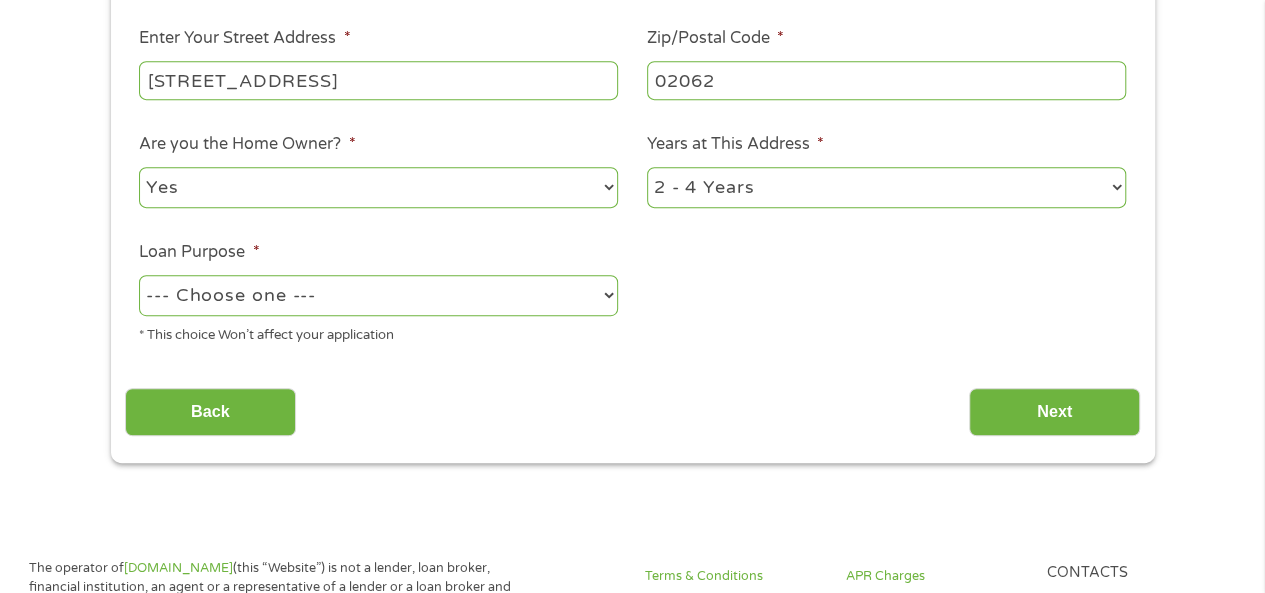 click on "--- Choose one --- Pay Bills Debt Consolidation Home Improvement Major Purchase Car Loan Short Term Cash Medical Expenses Other" at bounding box center [378, 295] 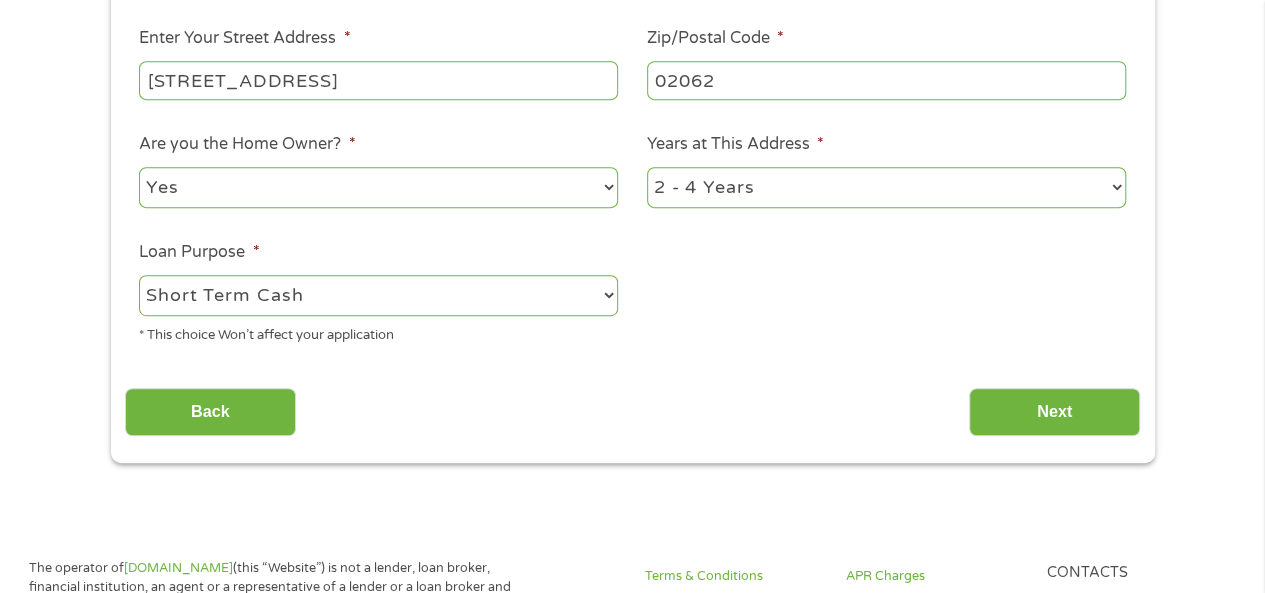 click on "--- Choose one --- Pay Bills Debt Consolidation Home Improvement Major Purchase Car Loan Short Term Cash Medical Expenses Other" at bounding box center (378, 295) 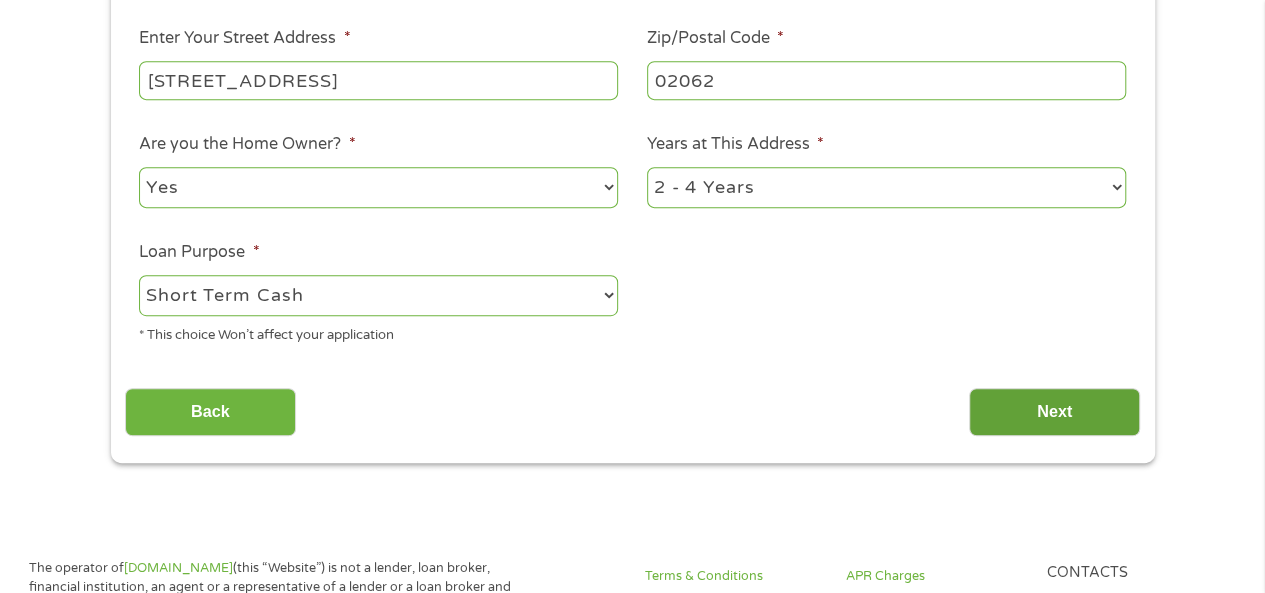 click on "Next" at bounding box center [1054, 412] 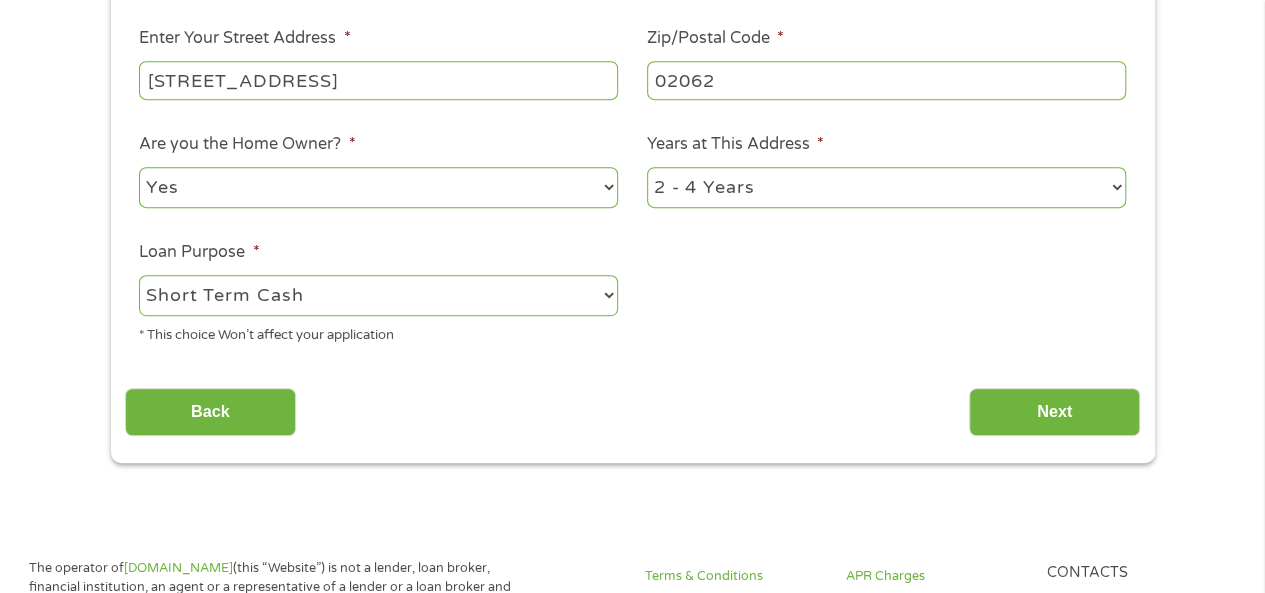scroll, scrollTop: 8, scrollLeft: 8, axis: both 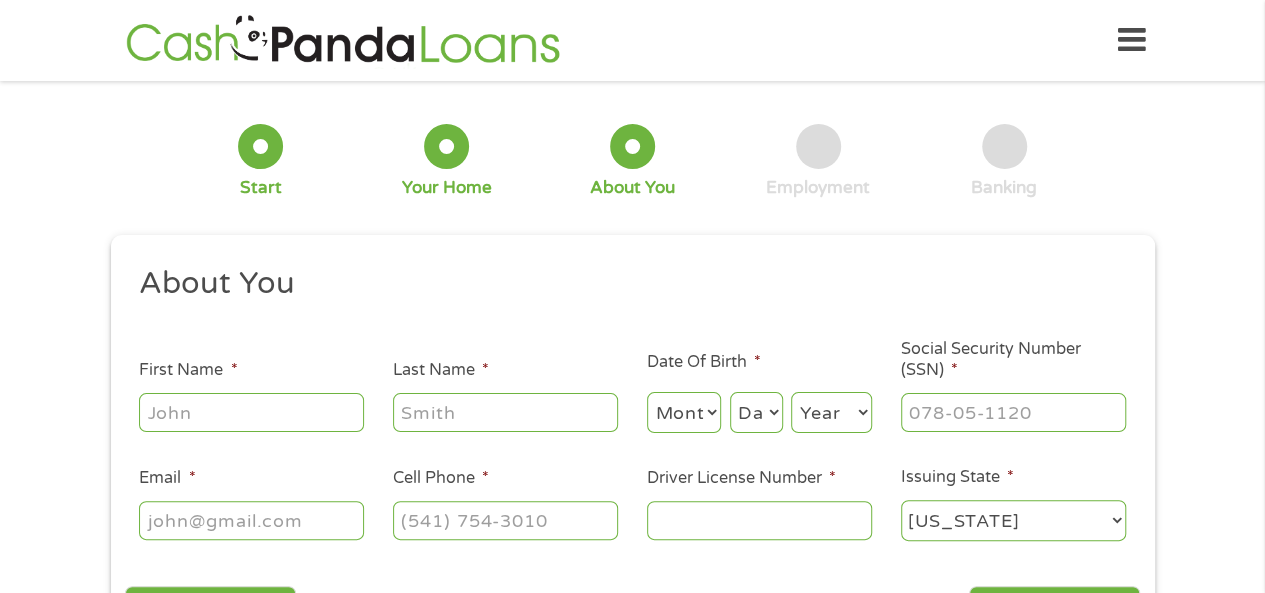 click on "First Name *" at bounding box center [251, 412] 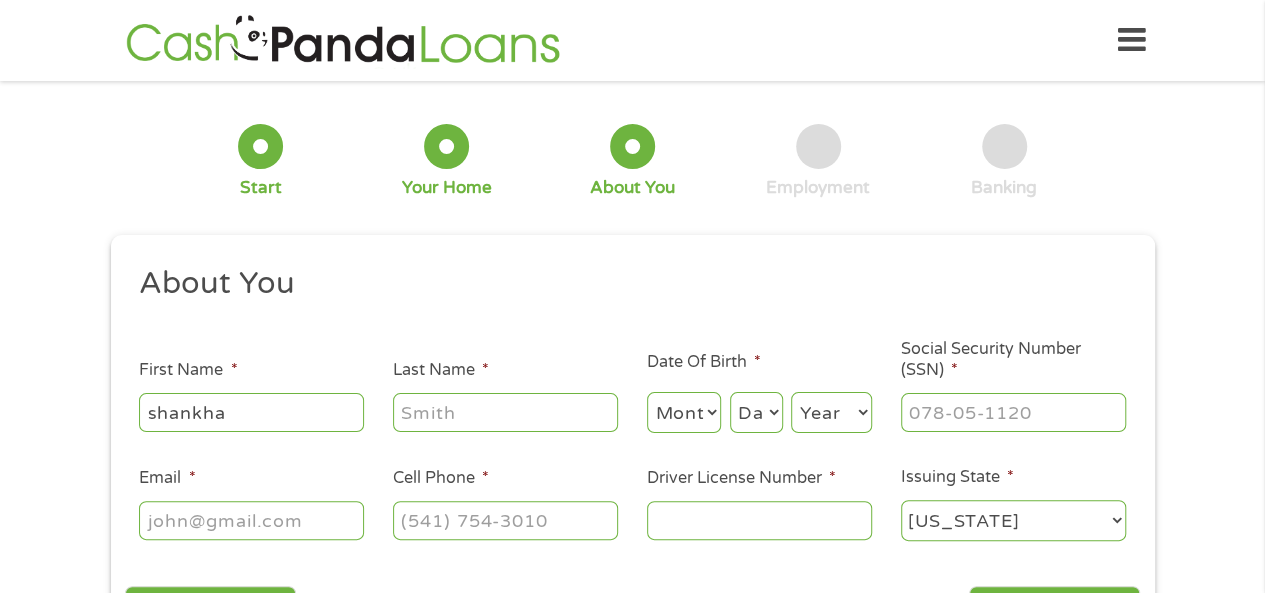 type on "shankha" 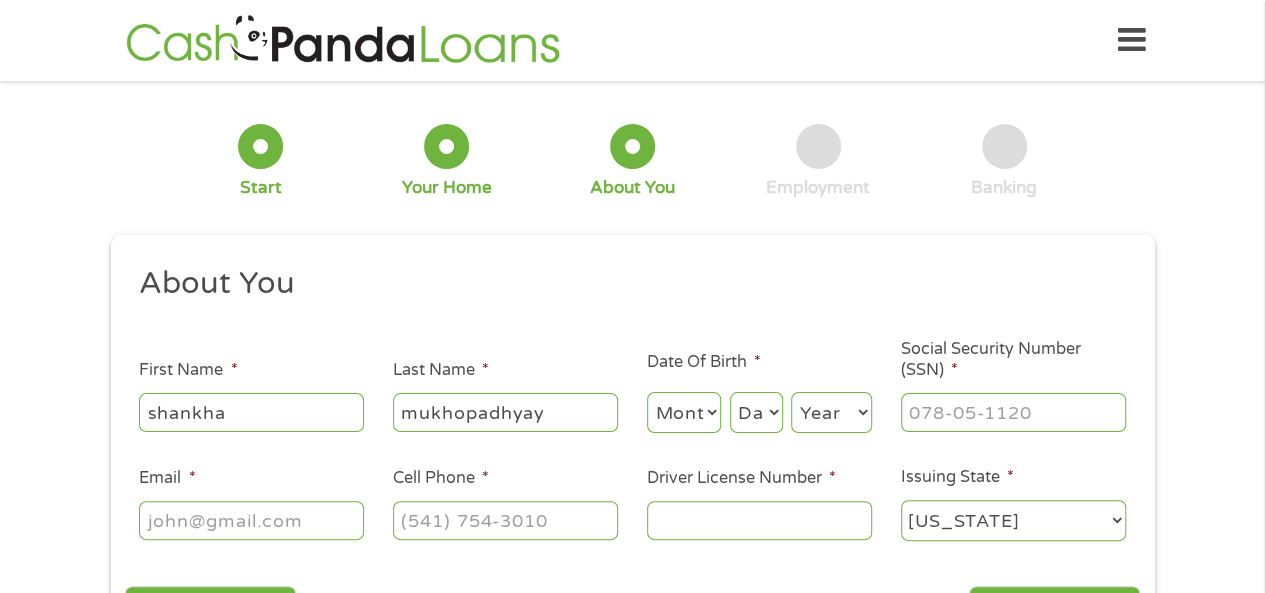 type on "mukhopadhyay" 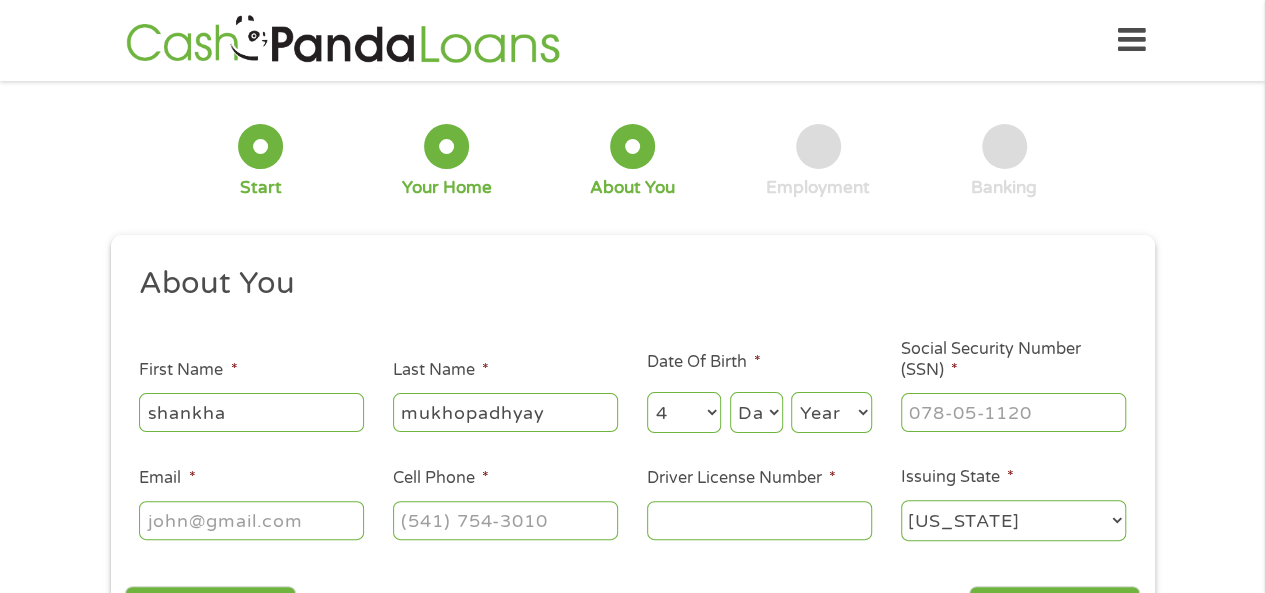 select on "5" 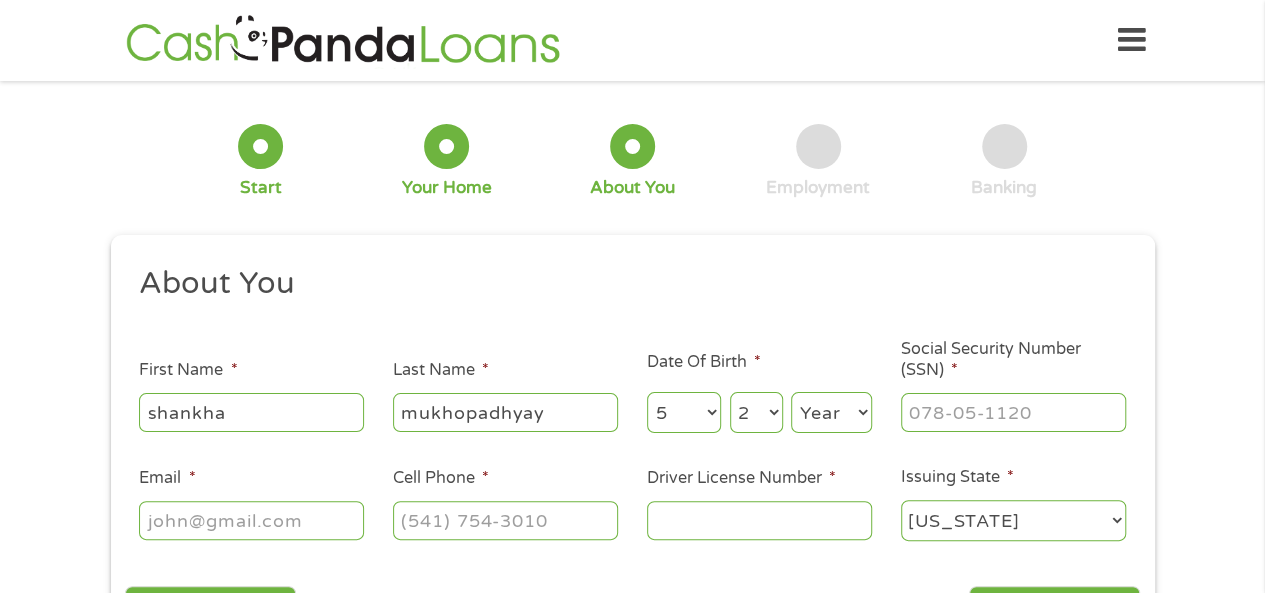 select on "29" 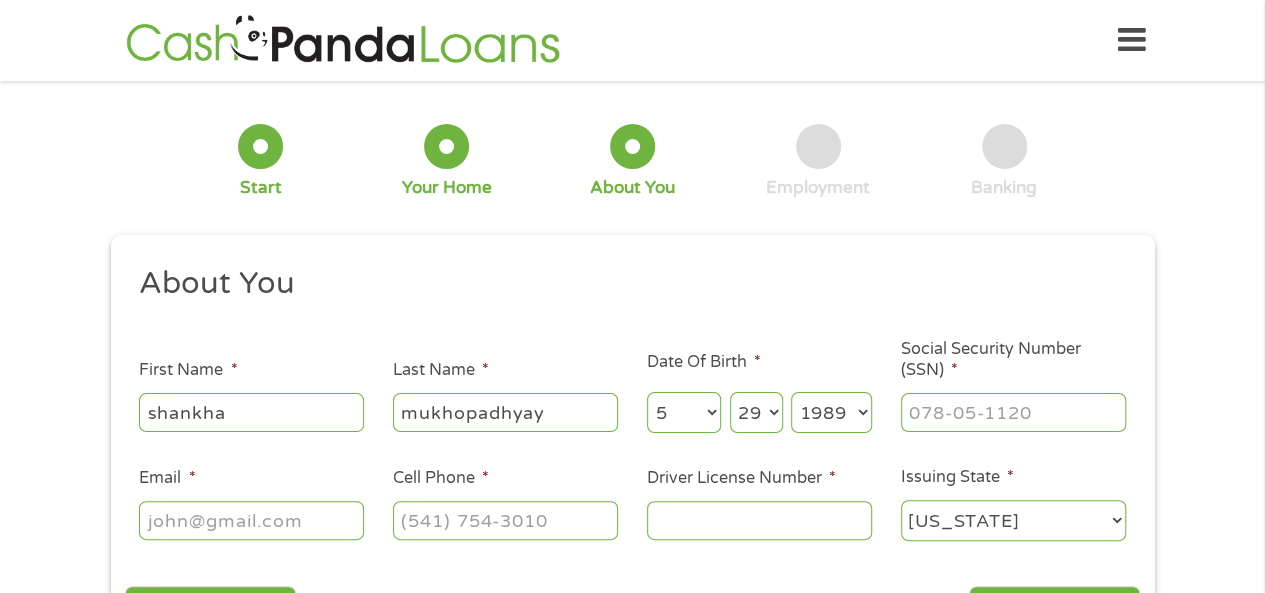 select on "1981" 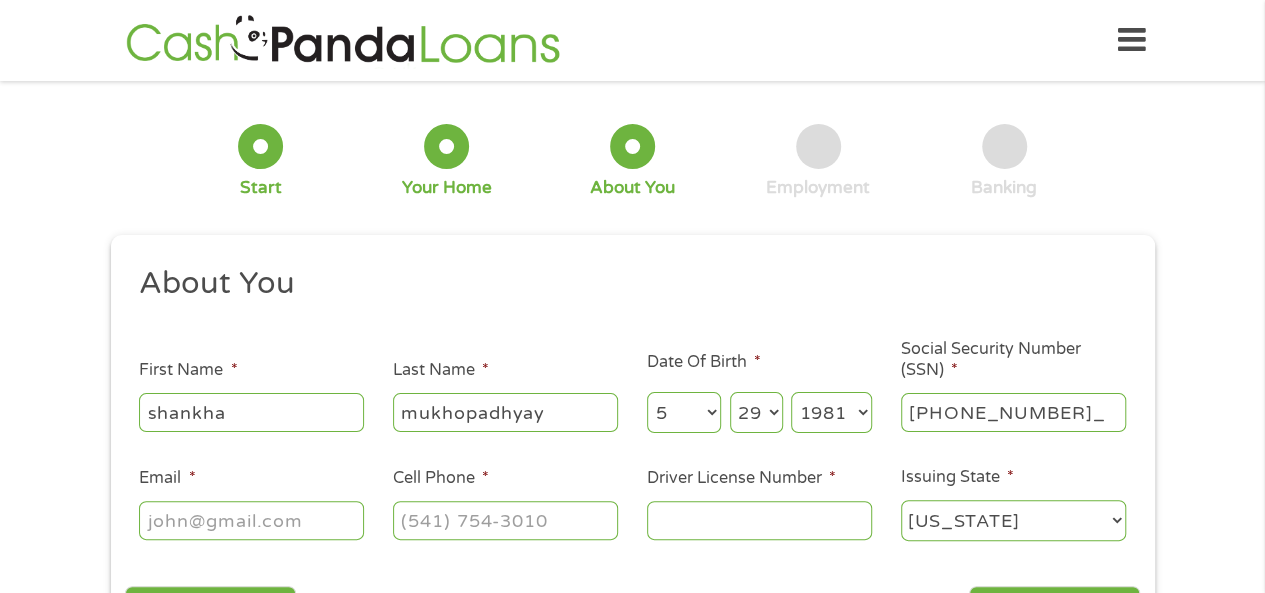 type on "042-80-2124" 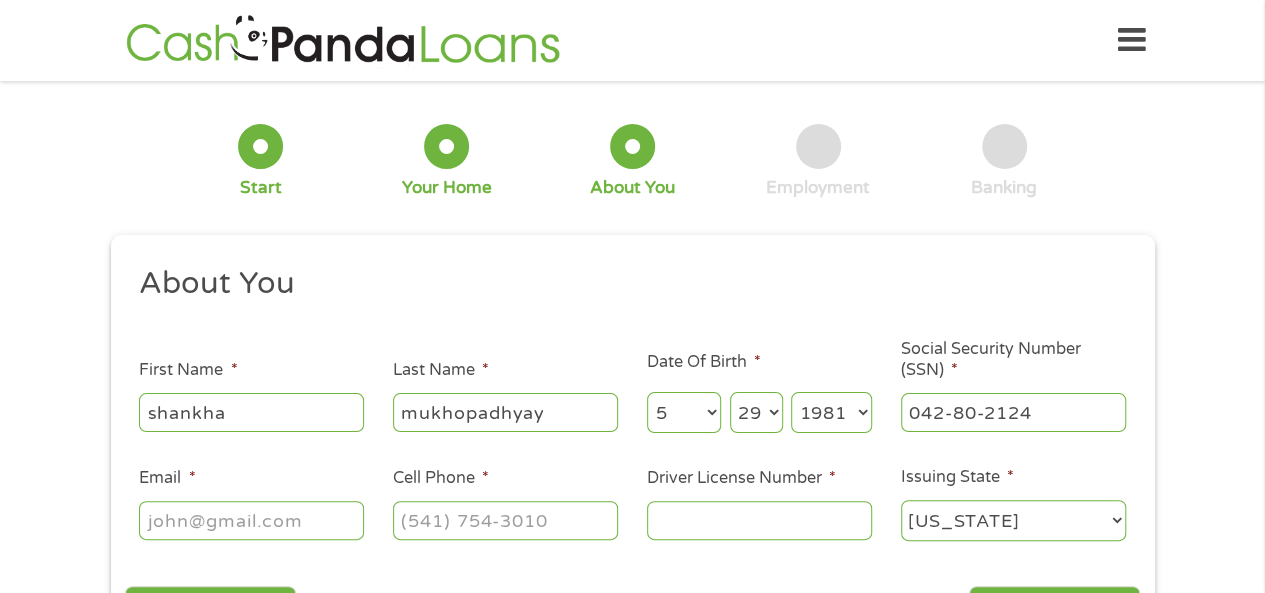type on "c" 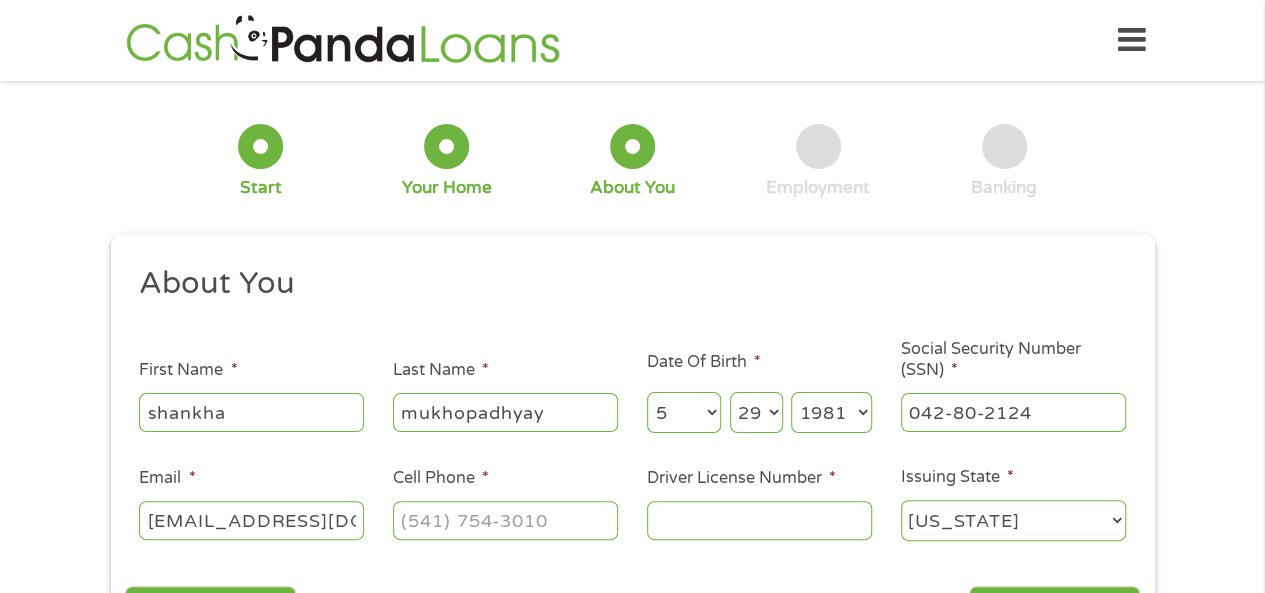 scroll, scrollTop: 0, scrollLeft: 16, axis: horizontal 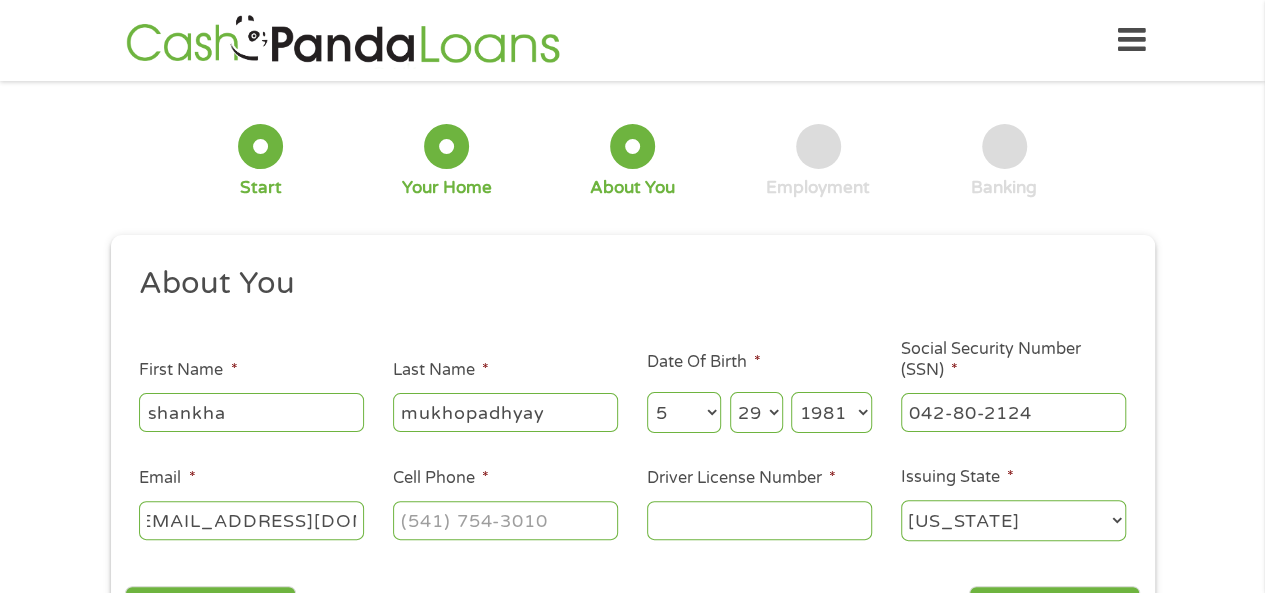 type on "[EMAIL_ADDRESS][DOMAIN_NAME]" 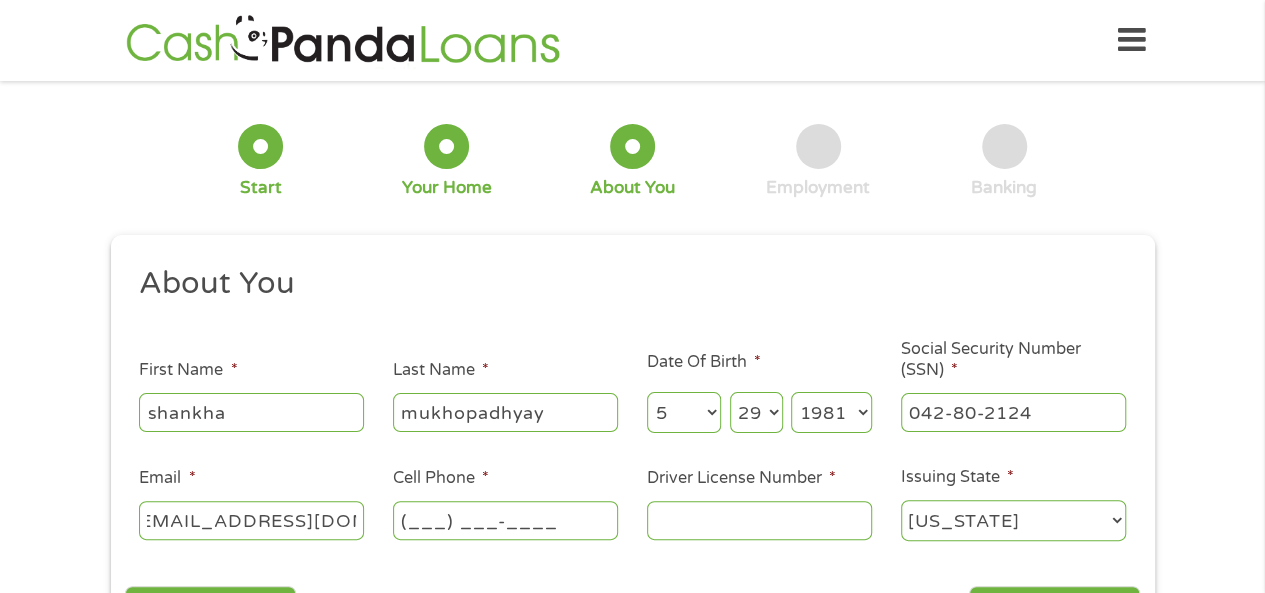 scroll, scrollTop: 0, scrollLeft: 0, axis: both 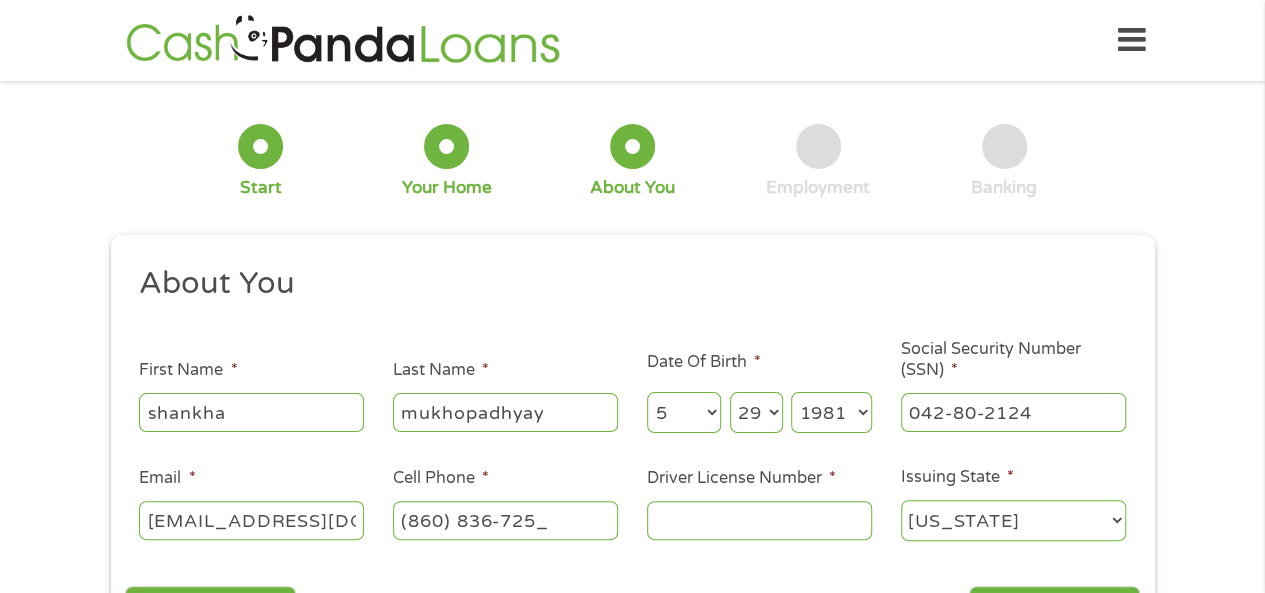 type on "[PHONE_NUMBER]" 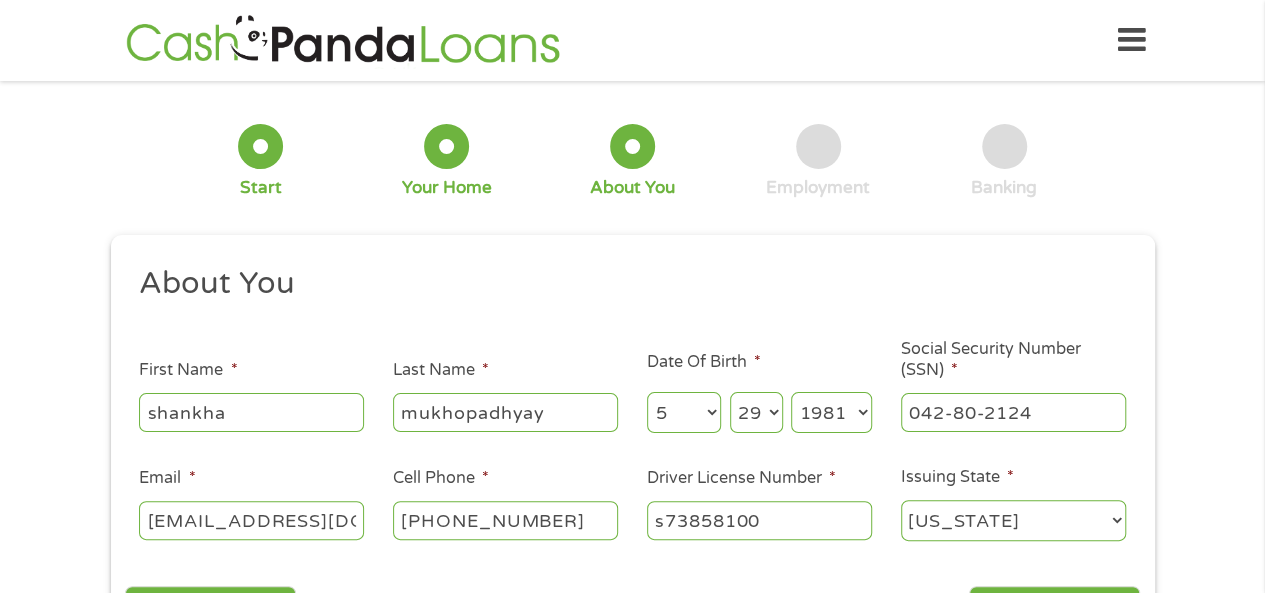type on "s73858100" 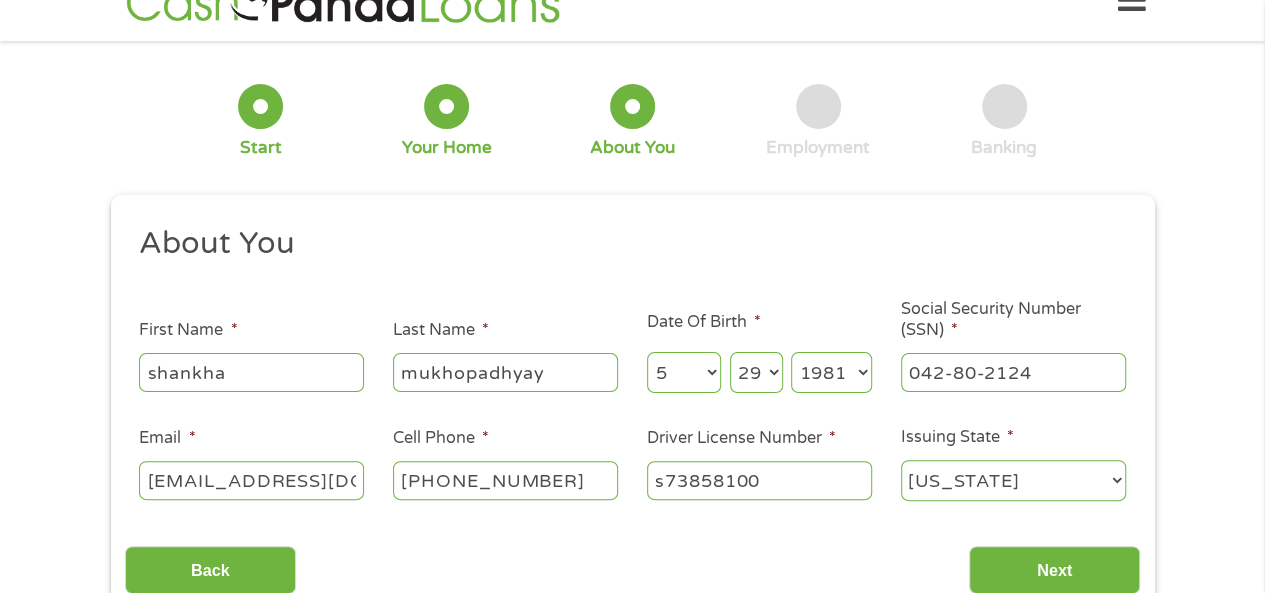 scroll, scrollTop: 42, scrollLeft: 0, axis: vertical 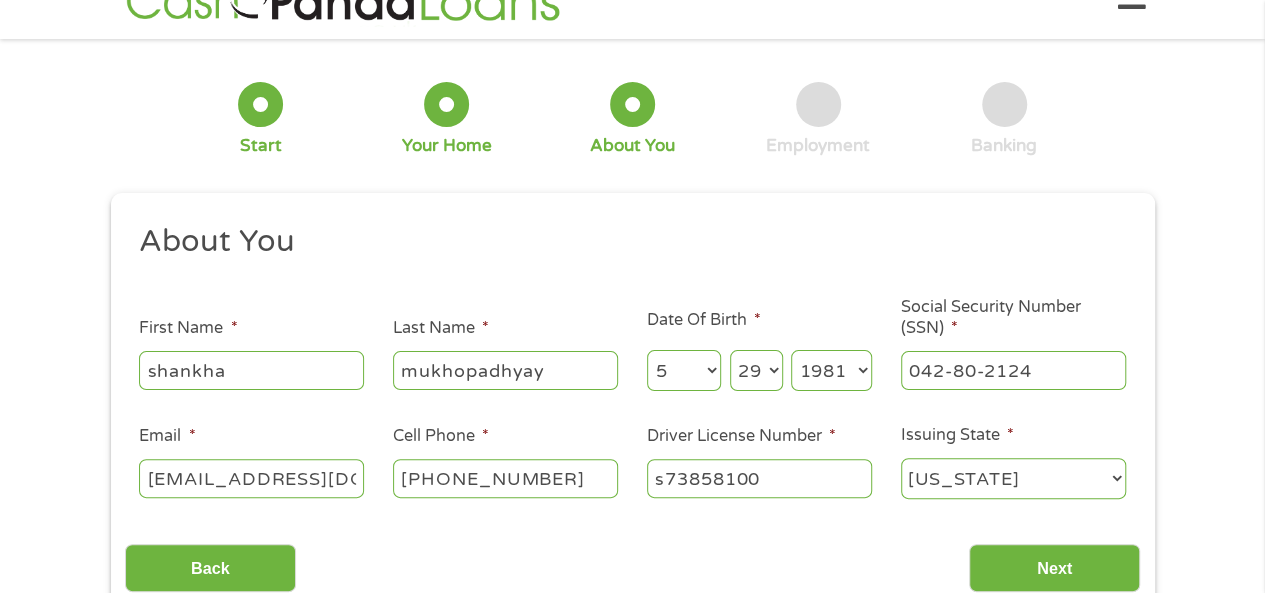 click on "Next" at bounding box center (1054, 568) 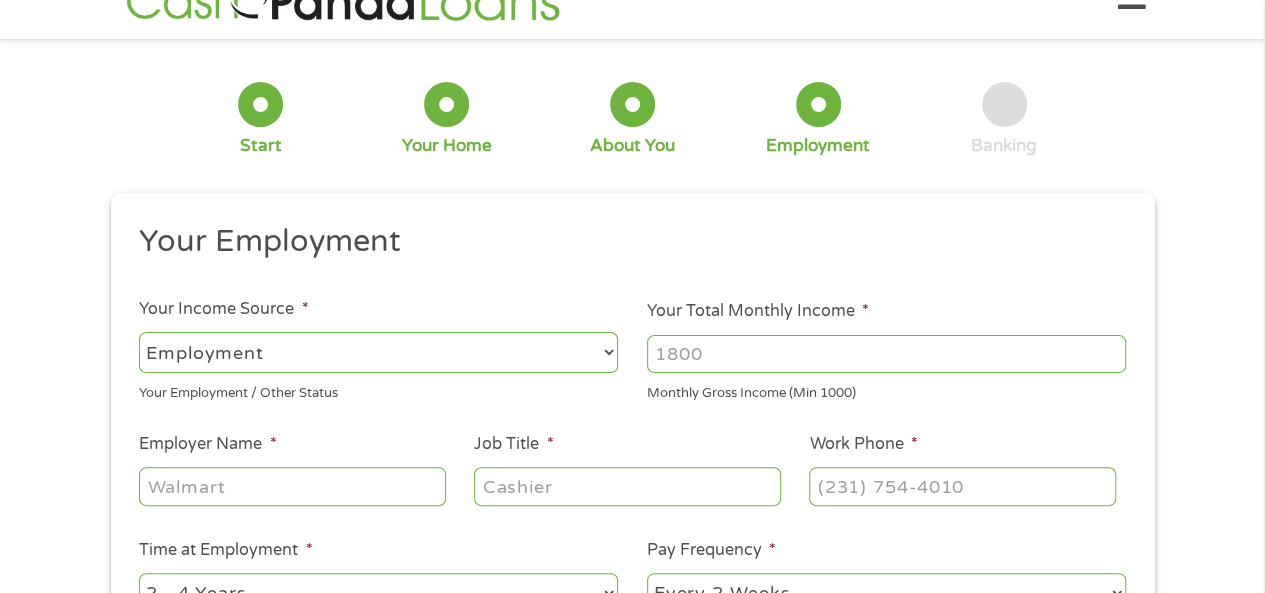 scroll, scrollTop: 8, scrollLeft: 8, axis: both 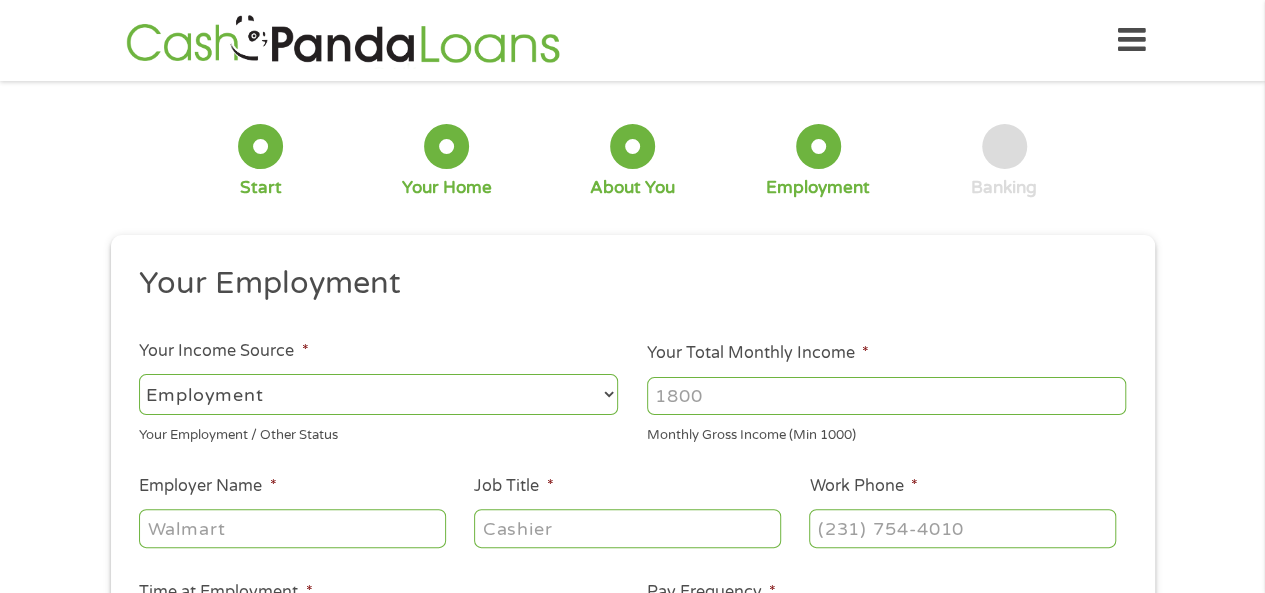 click on "Your Total Monthly Income *" at bounding box center [886, 396] 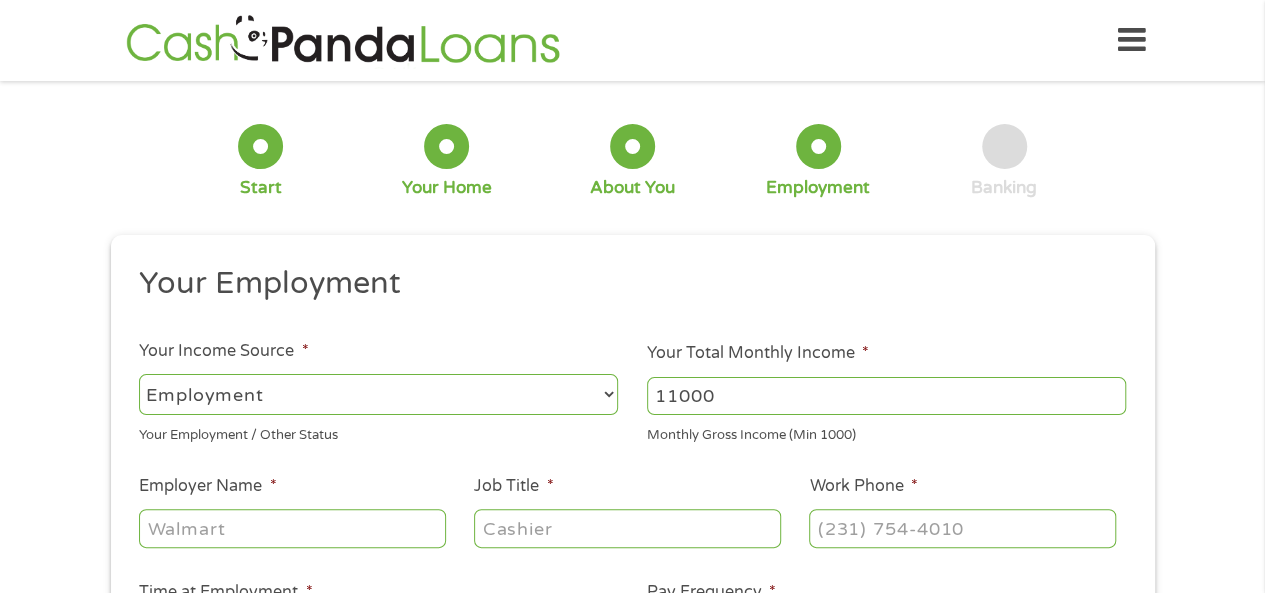 type on "11000" 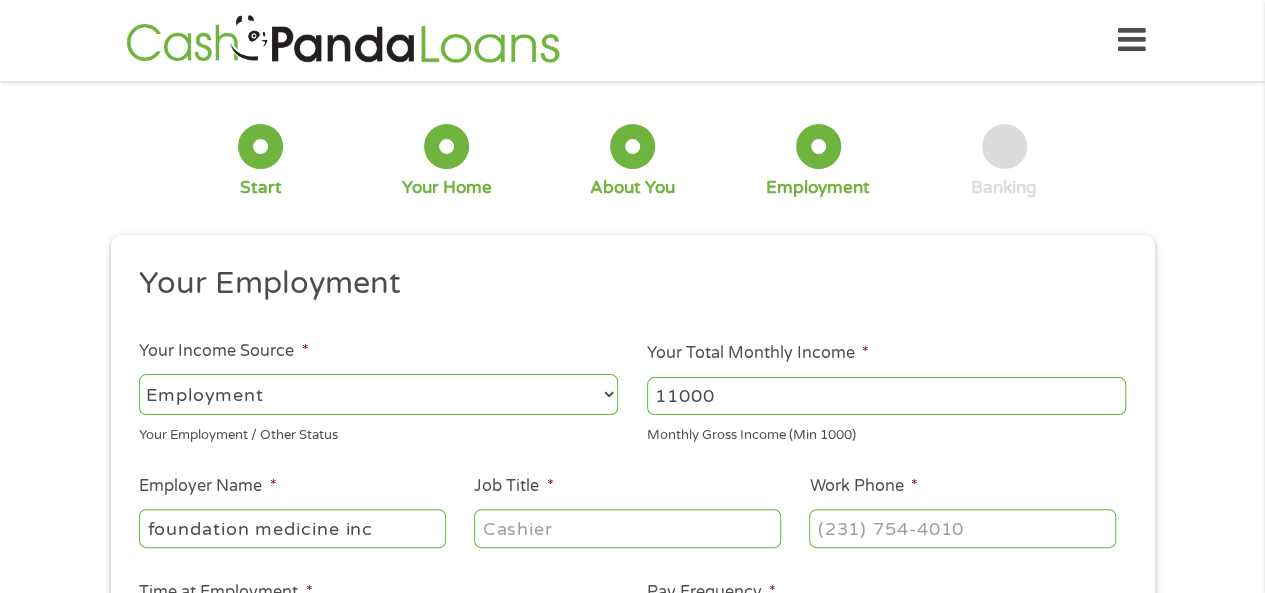 type on "foundation medicine inc" 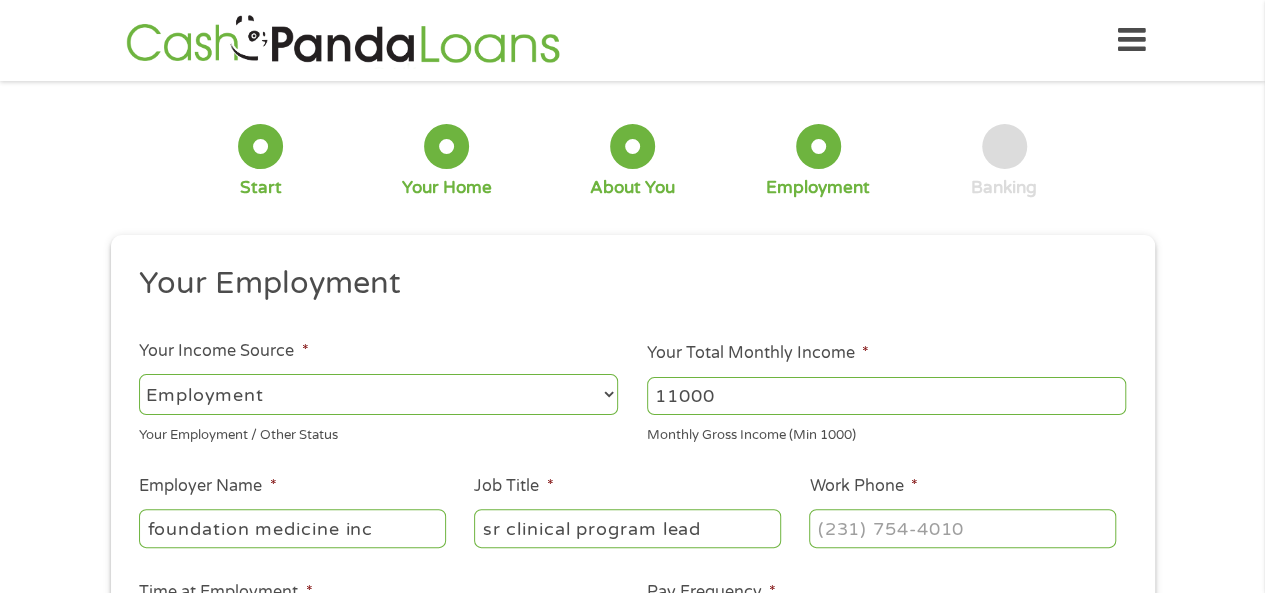 type on "sr clinical program lead" 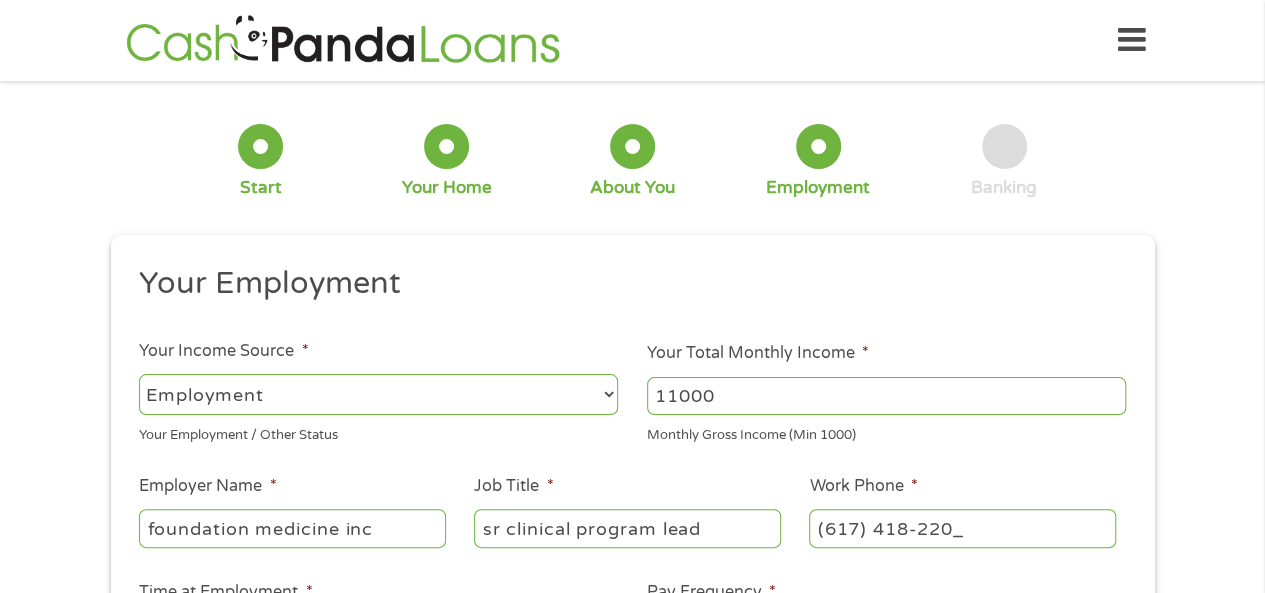 type on "[PHONE_NUMBER]" 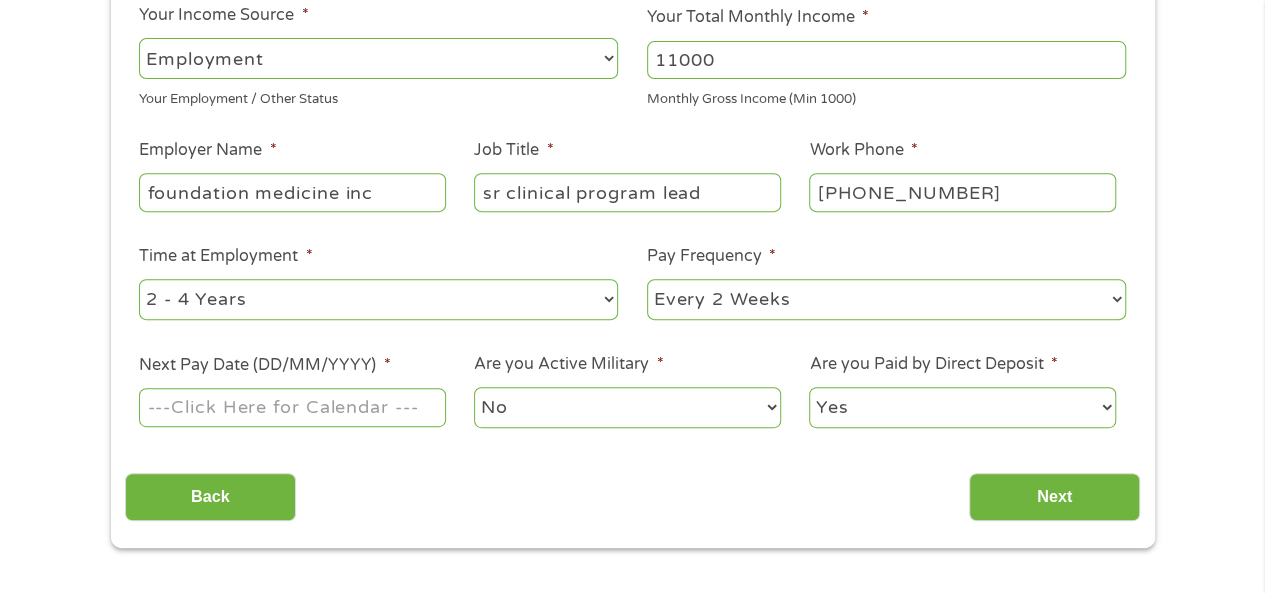 scroll, scrollTop: 339, scrollLeft: 0, axis: vertical 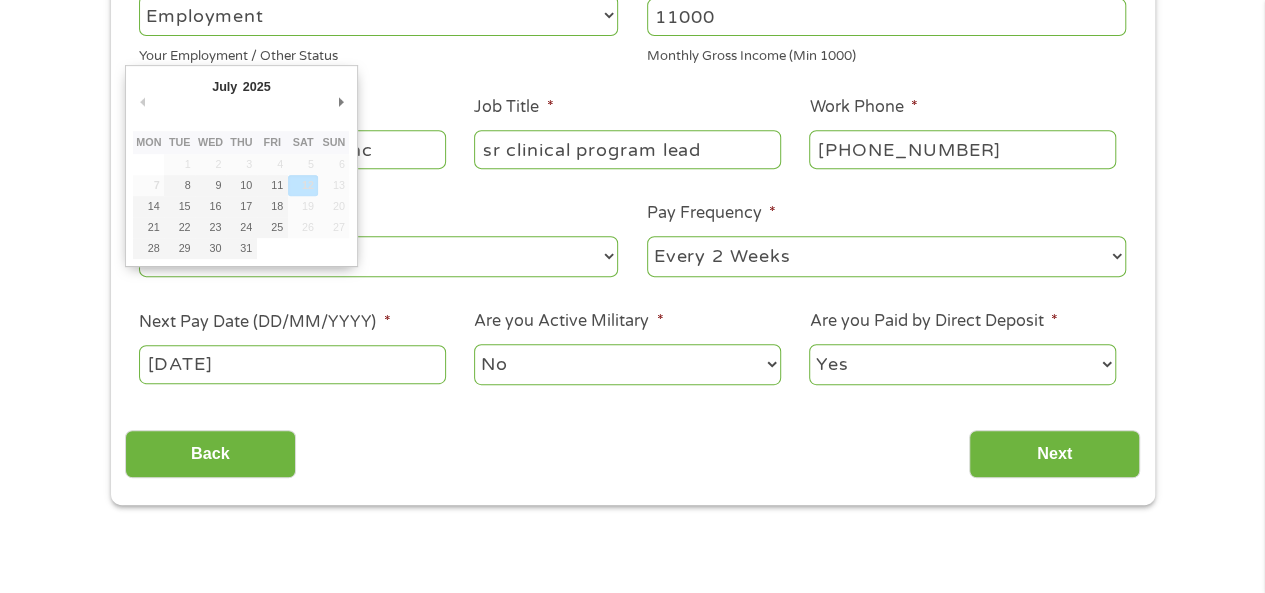 type on "[DATE]" 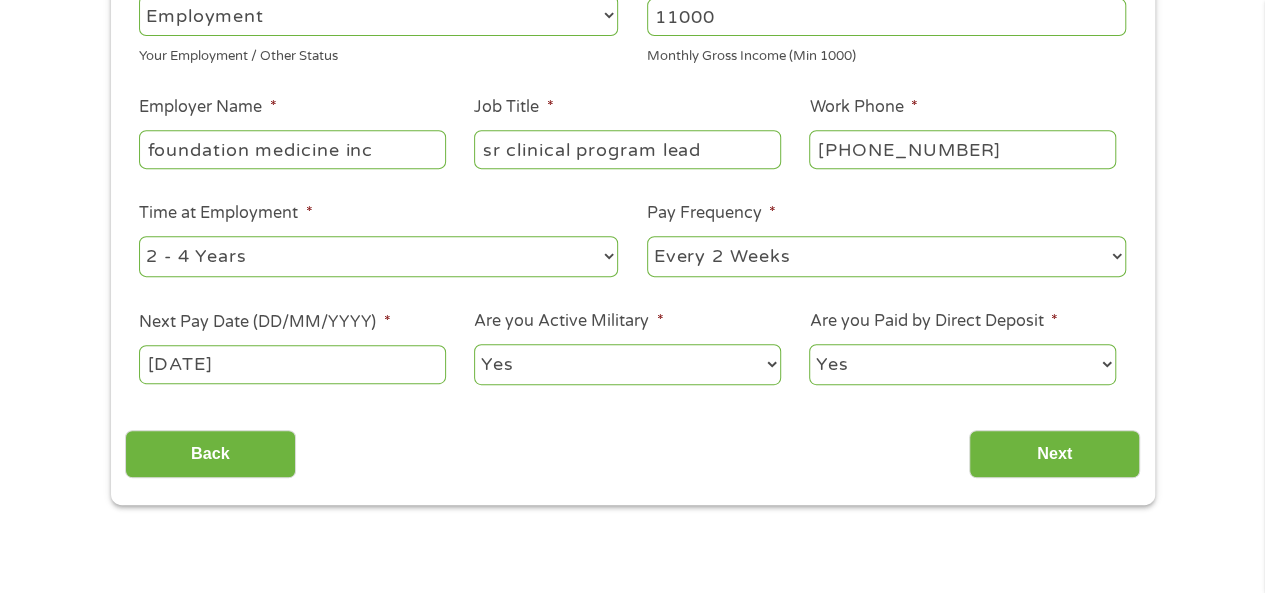 select on "0" 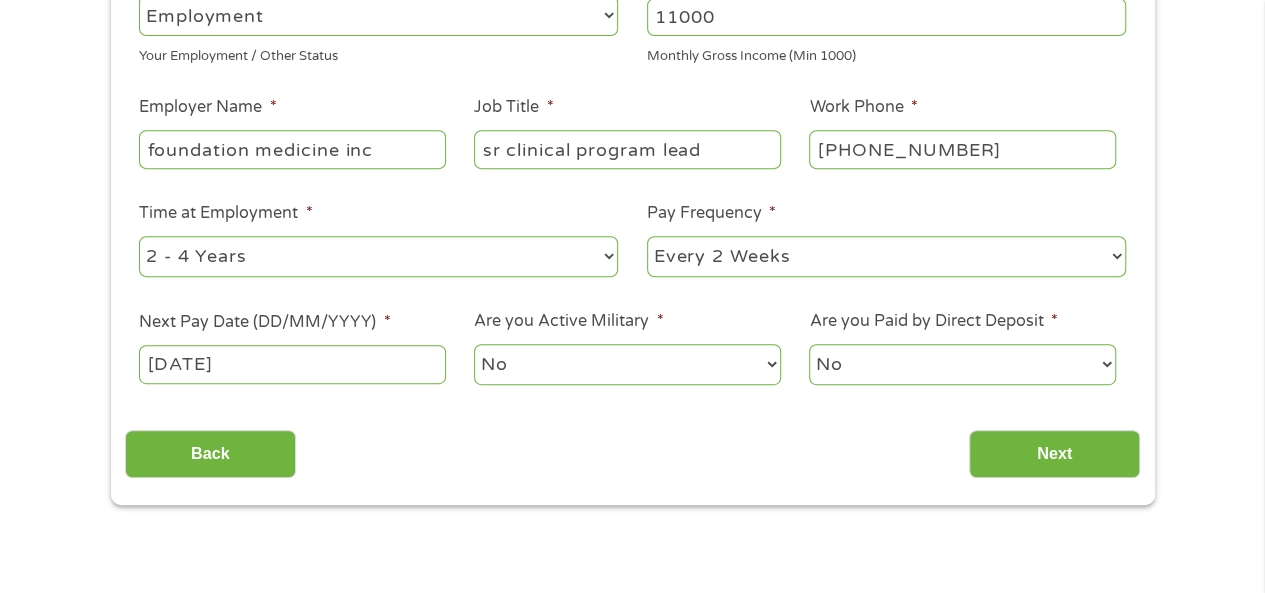 select on "1" 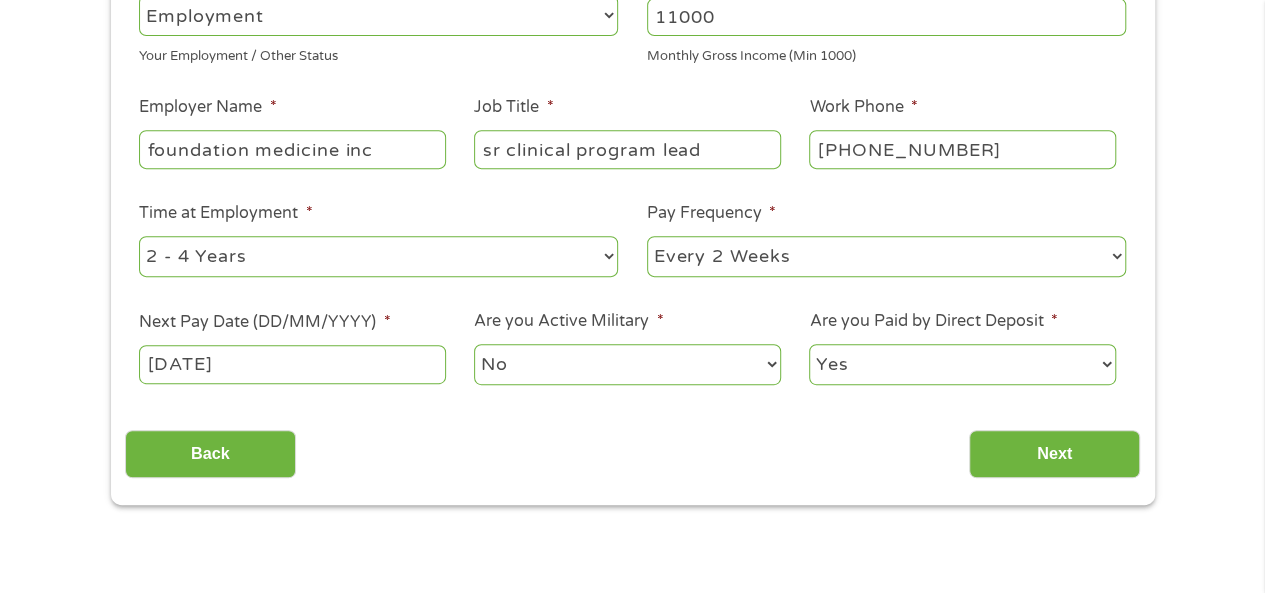 click on "Next" at bounding box center [1054, 454] 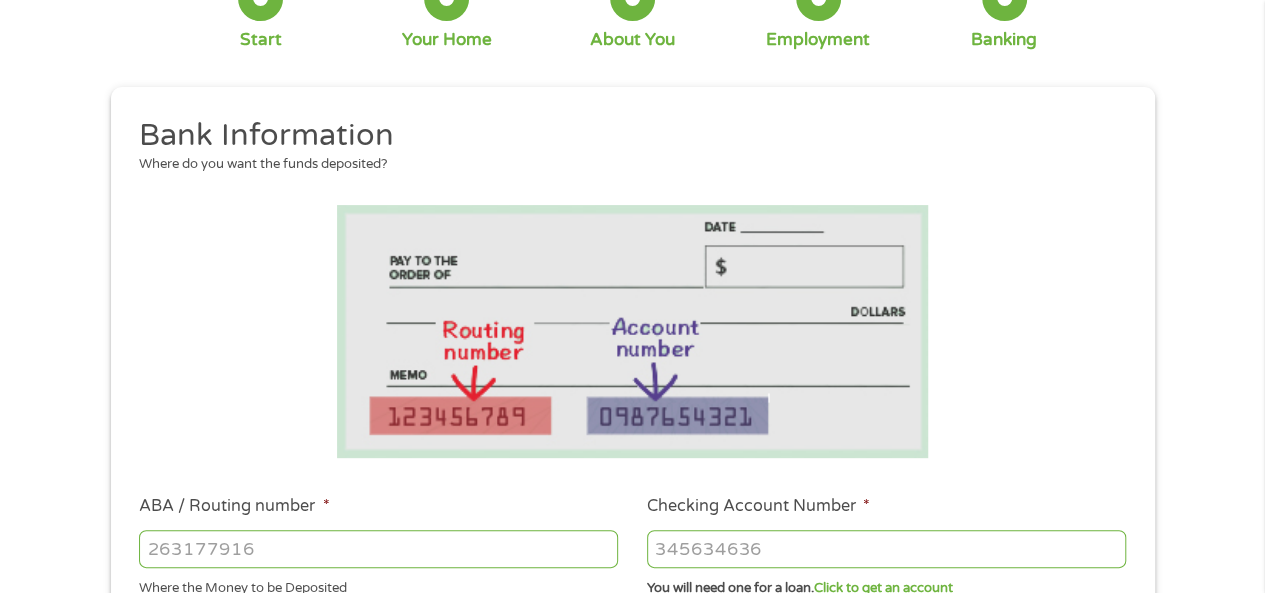 scroll, scrollTop: 400, scrollLeft: 0, axis: vertical 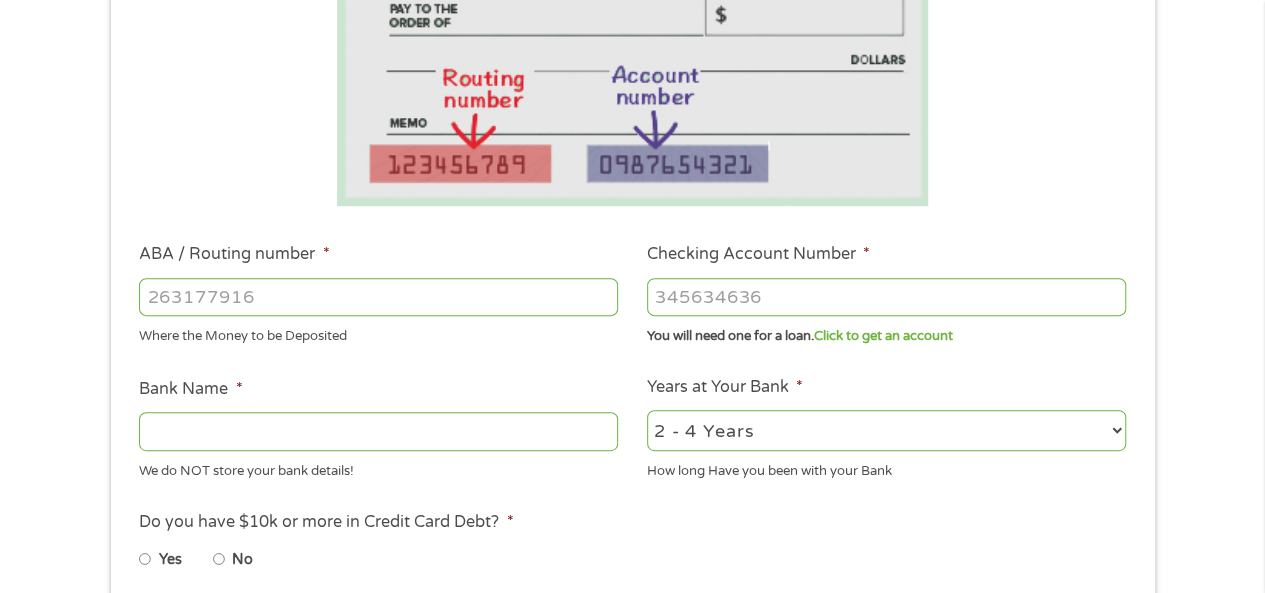 click on "ABA / Routing number *" at bounding box center [378, 297] 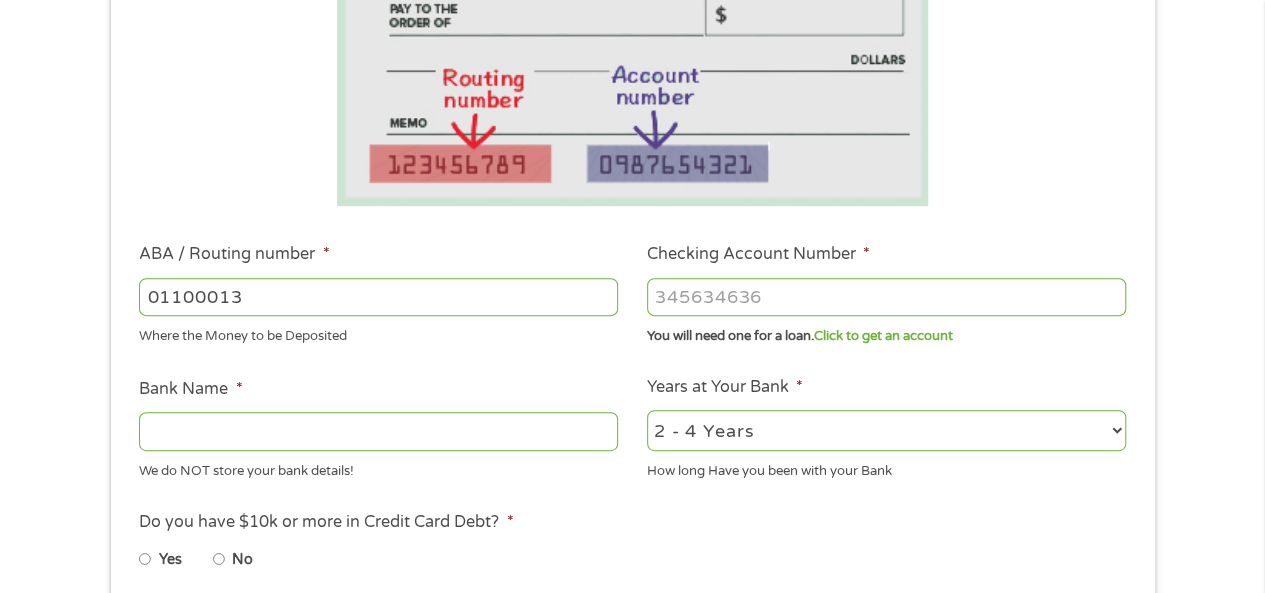 type on "011000138" 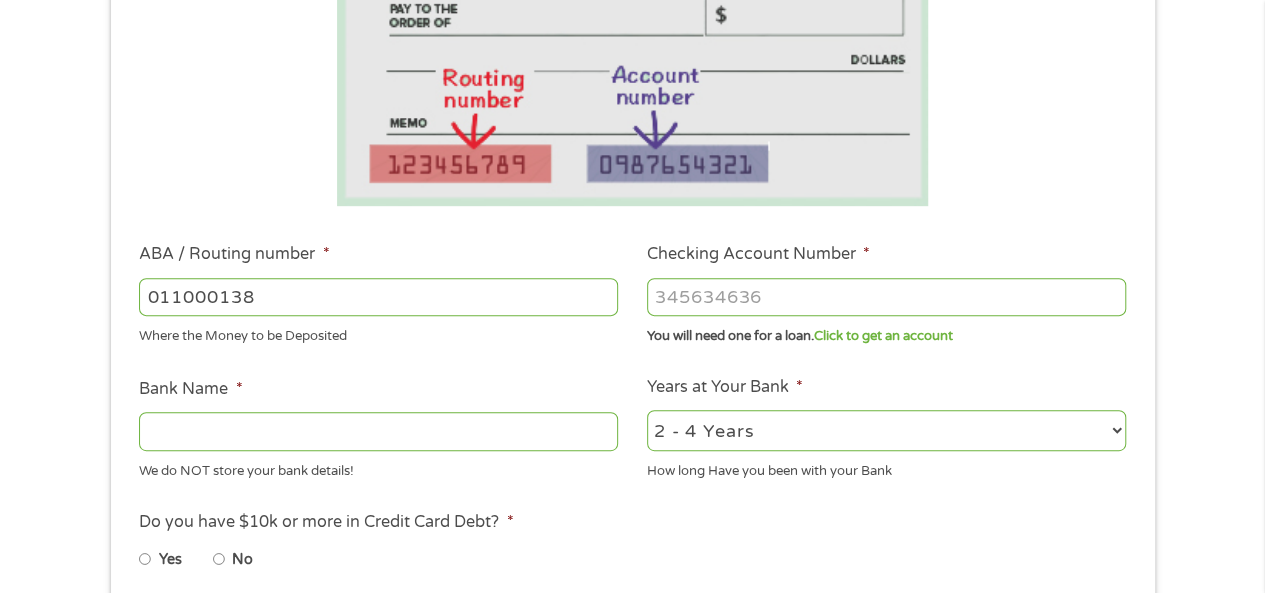 type on "BANK OF AMERICA NA" 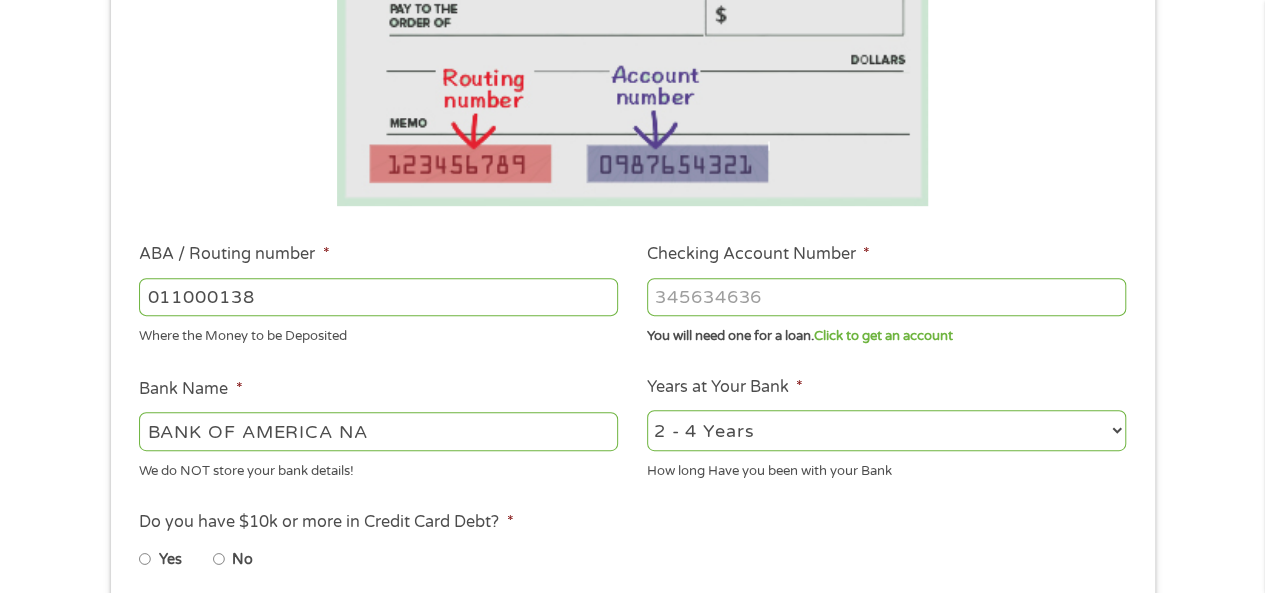 type on "011000138" 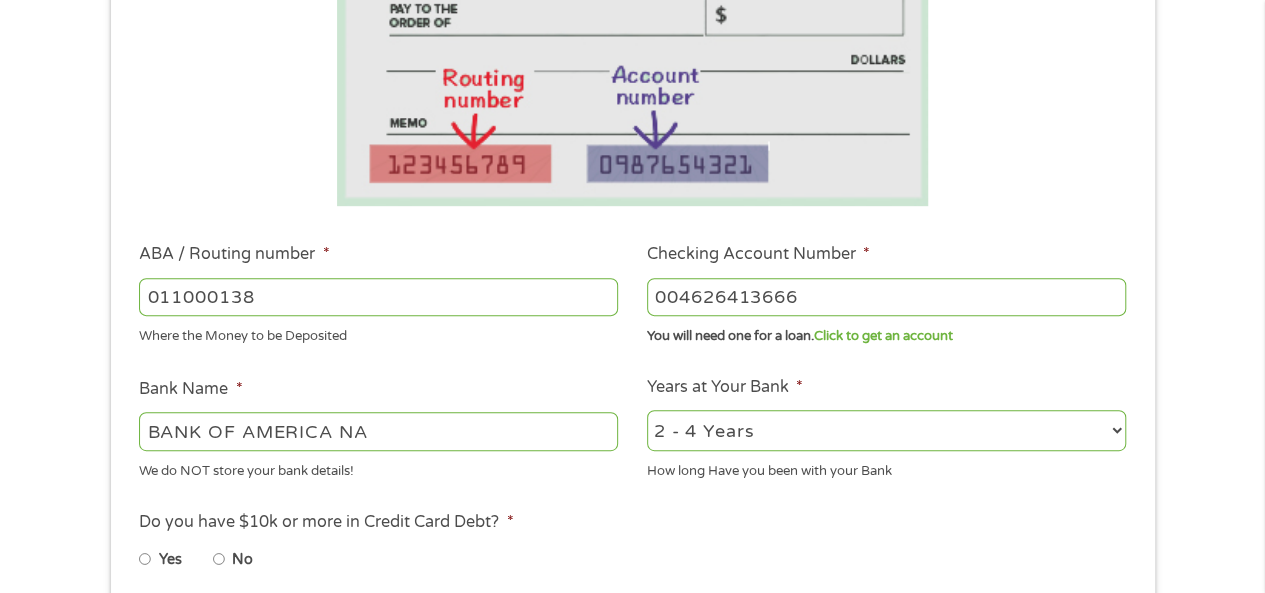 type on "004626413666" 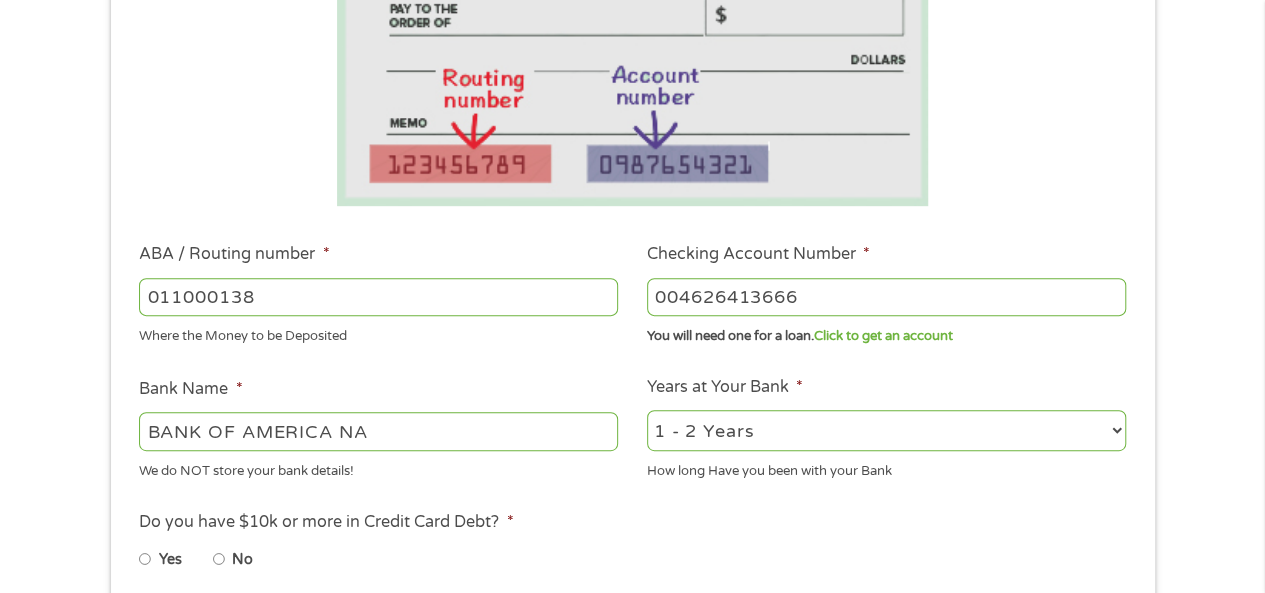 select on "60months" 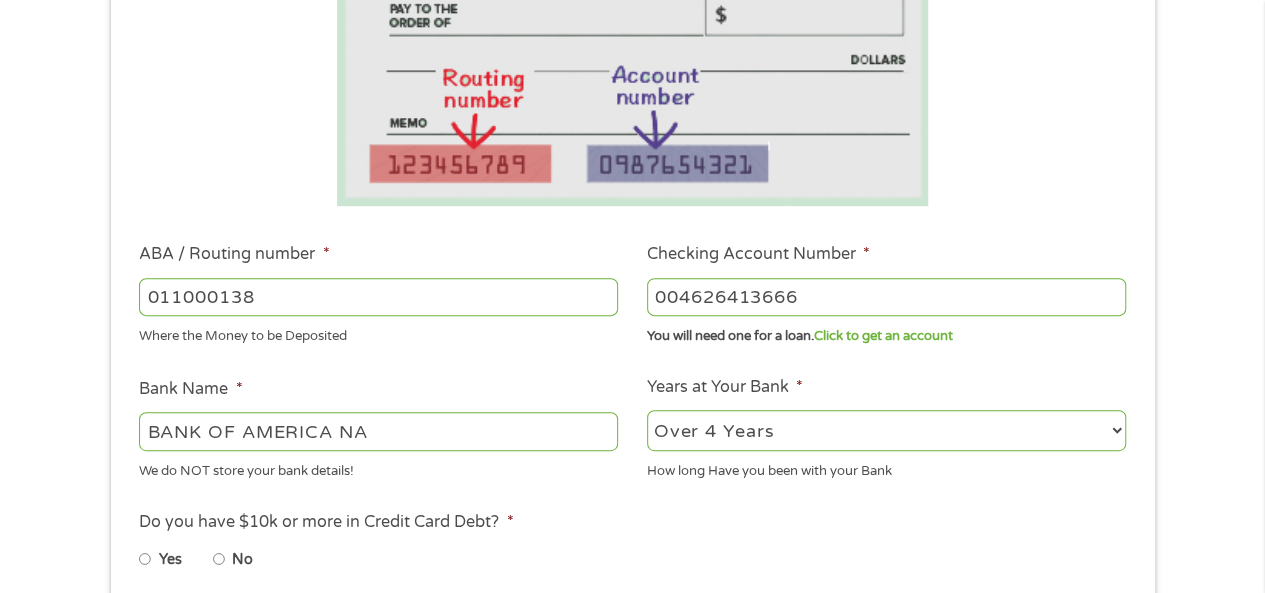 click on "No" at bounding box center (219, 559) 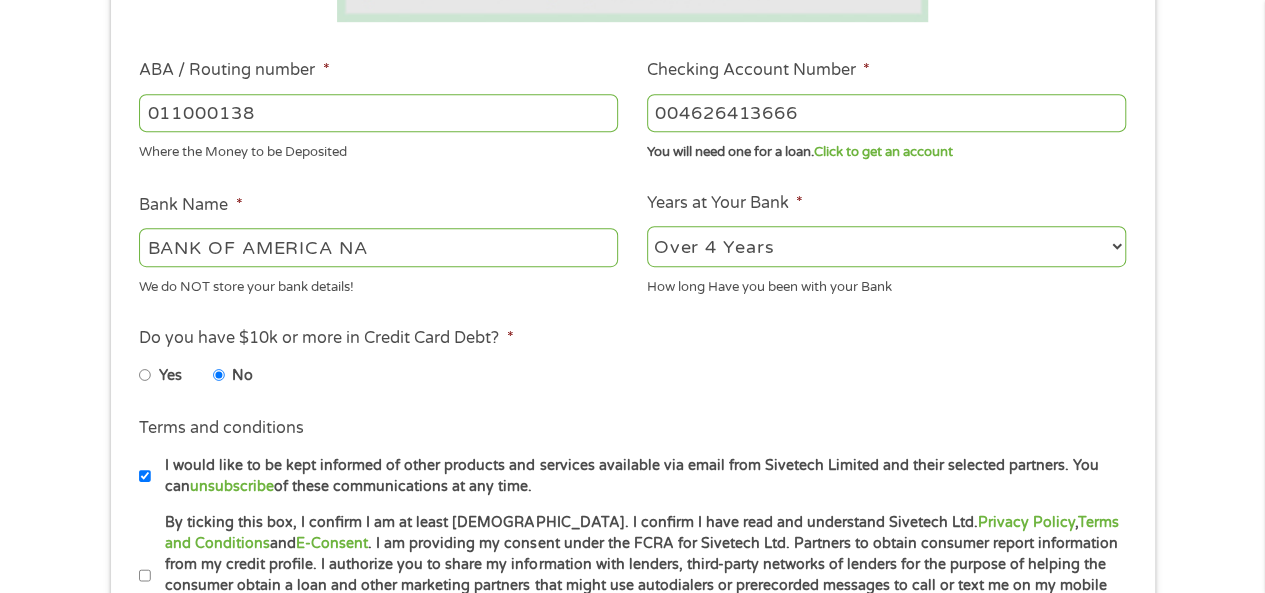 scroll, scrollTop: 700, scrollLeft: 0, axis: vertical 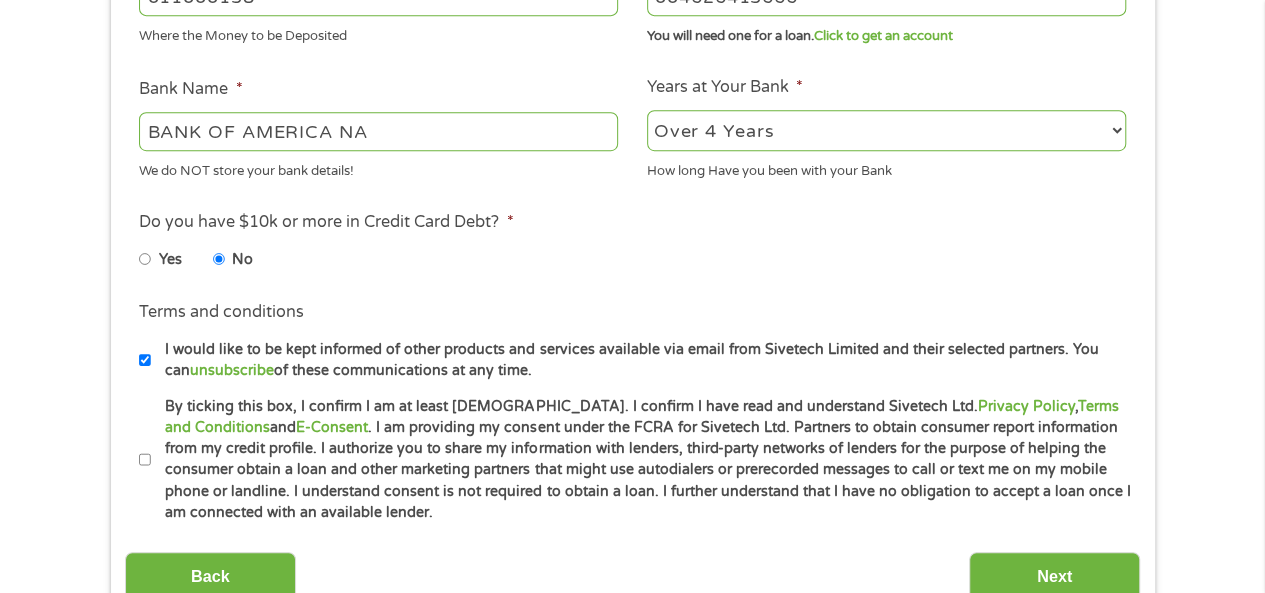 click on "I would like to be kept informed of other products and services available via email from Sivetech Limited and their selected partners. You can   unsubscribe   of these communications at any time." at bounding box center [641, 360] 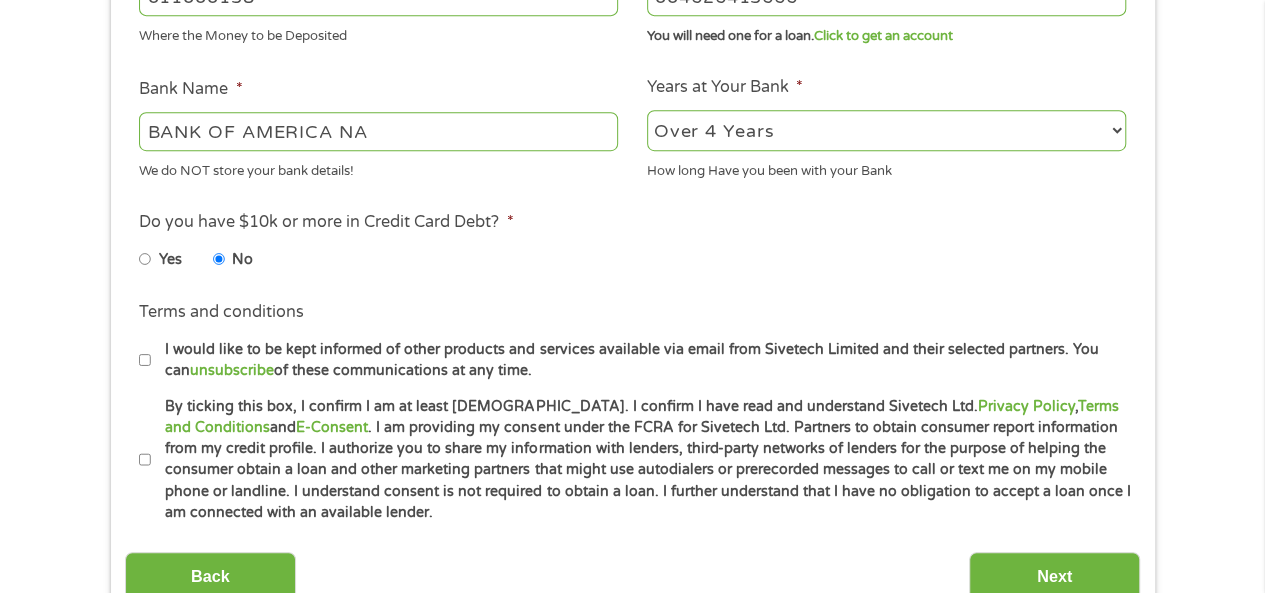 click on "By ticking this box, I confirm I am at least [DEMOGRAPHIC_DATA]. I confirm I have read and understand Sivetech Ltd.  Privacy Policy ,  Terms and Conditions  and  E-Consent . I am providing my consent under the FCRA for Sivetech Ltd. Partners to obtain consumer report information from my credit profile. I authorize you to share my information with lenders, third-party networks of lenders for the purpose of helping the consumer obtain a loan and other marketing partners that might use autodialers or prerecorded messages to call or text me on my mobile phone or landline. I understand consent is not required to obtain a loan. I further understand that I have no obligation to accept a loan once I am connected with an available lender." at bounding box center (641, 460) 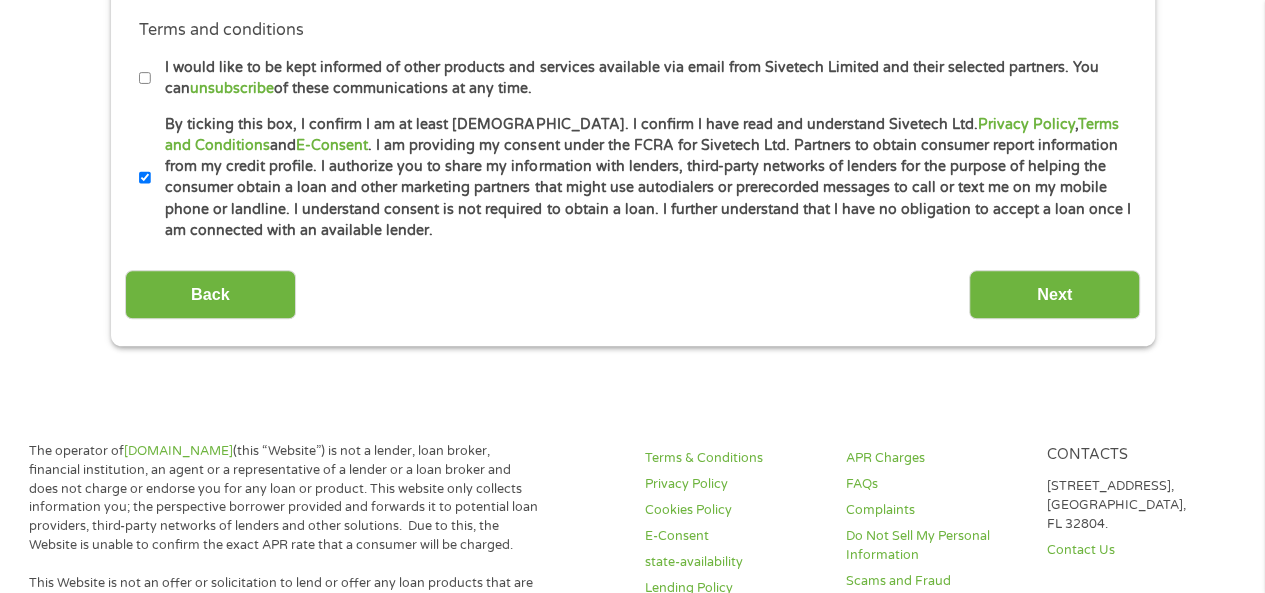 scroll, scrollTop: 1000, scrollLeft: 0, axis: vertical 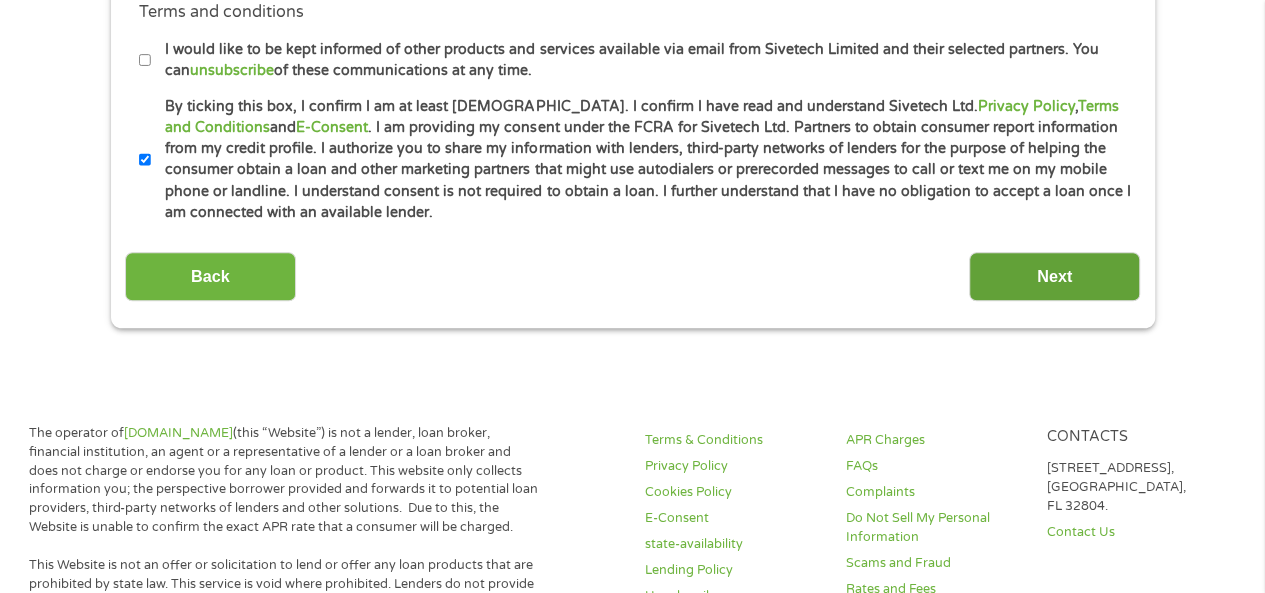 click on "Next" at bounding box center (1054, 276) 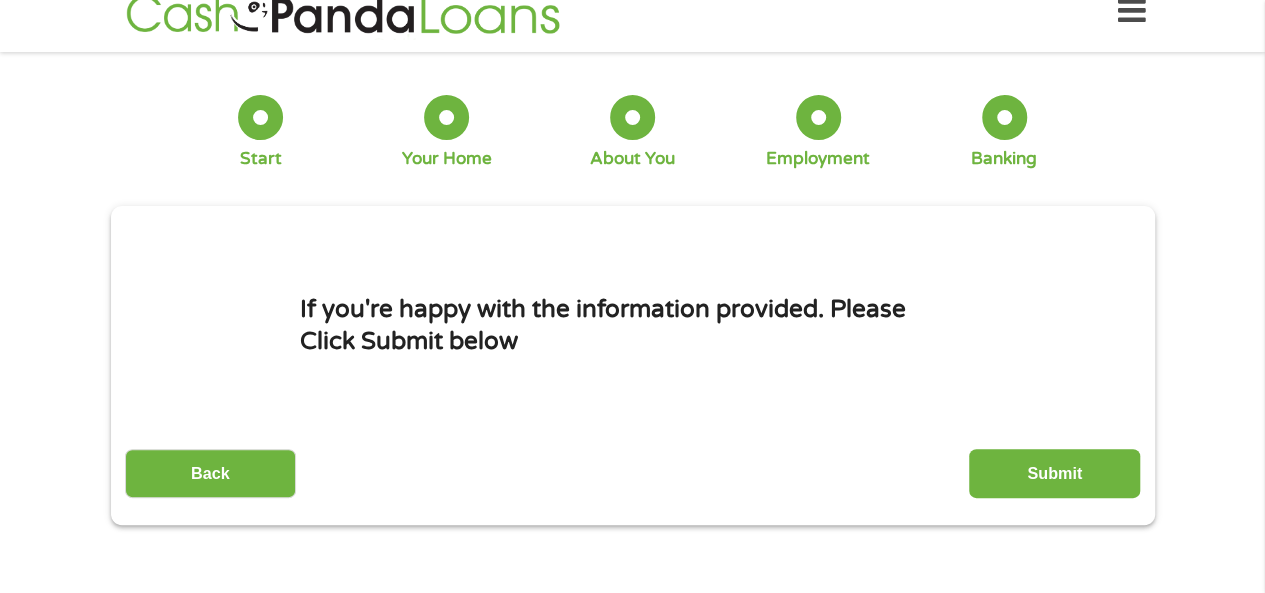 scroll, scrollTop: 0, scrollLeft: 0, axis: both 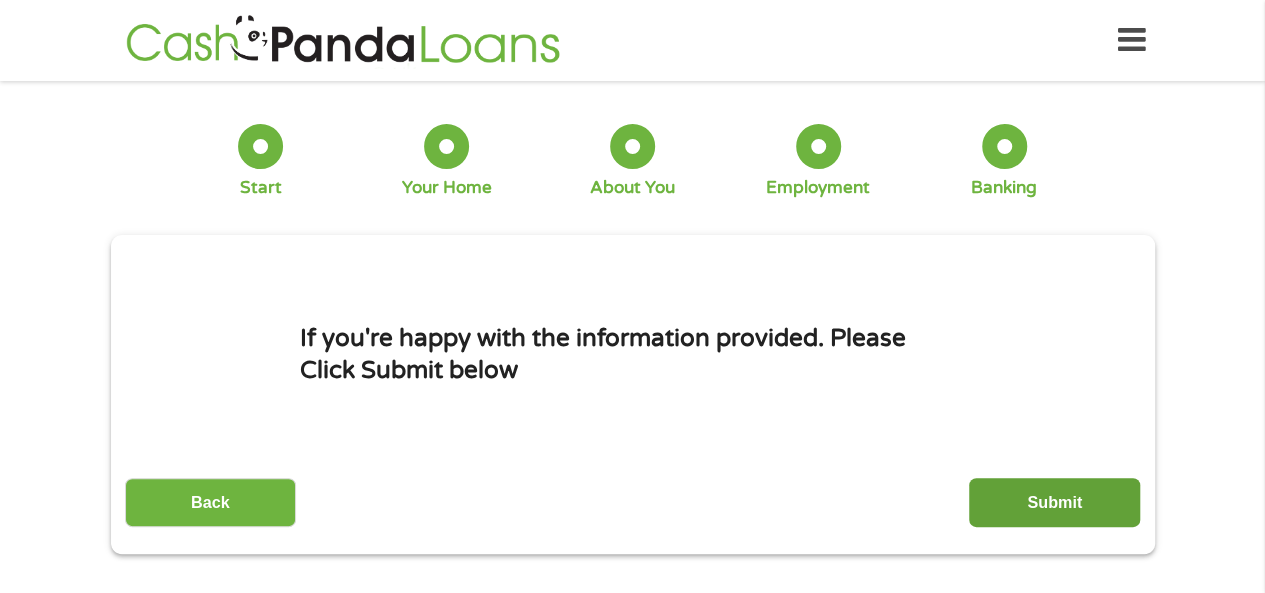 click on "Submit" at bounding box center (1054, 502) 